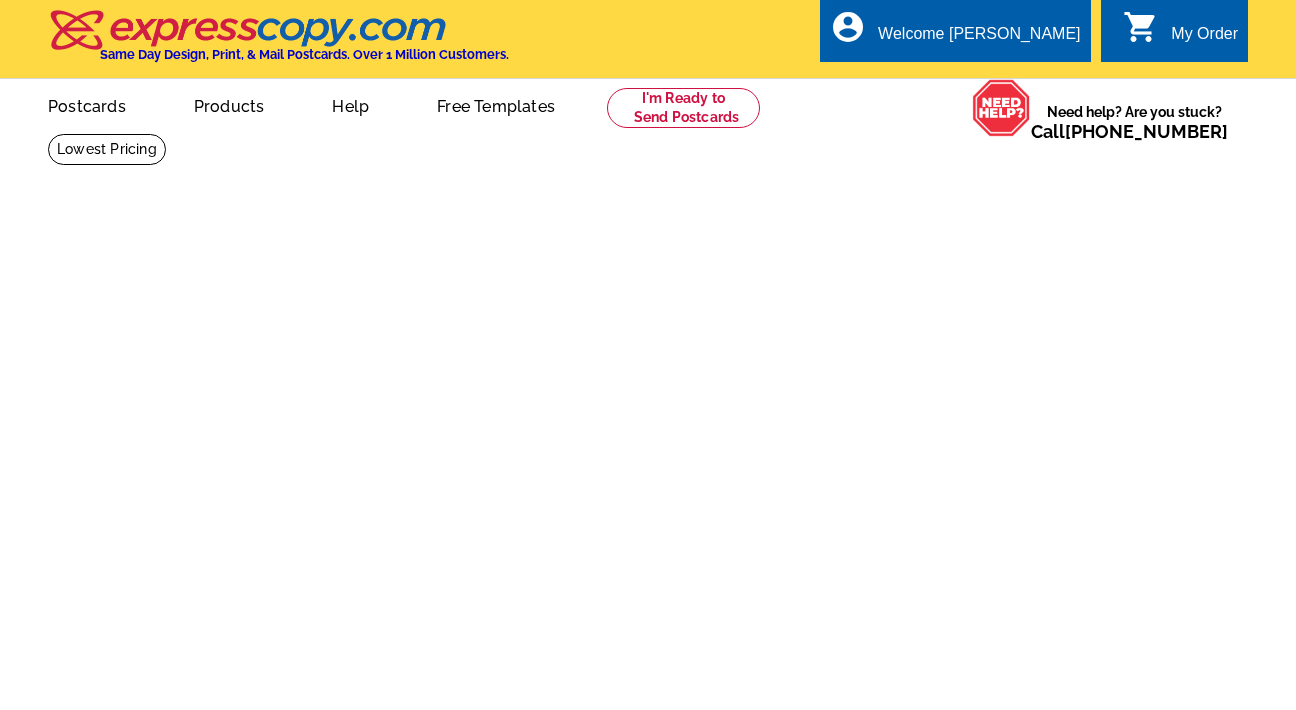 scroll, scrollTop: 0, scrollLeft: 0, axis: both 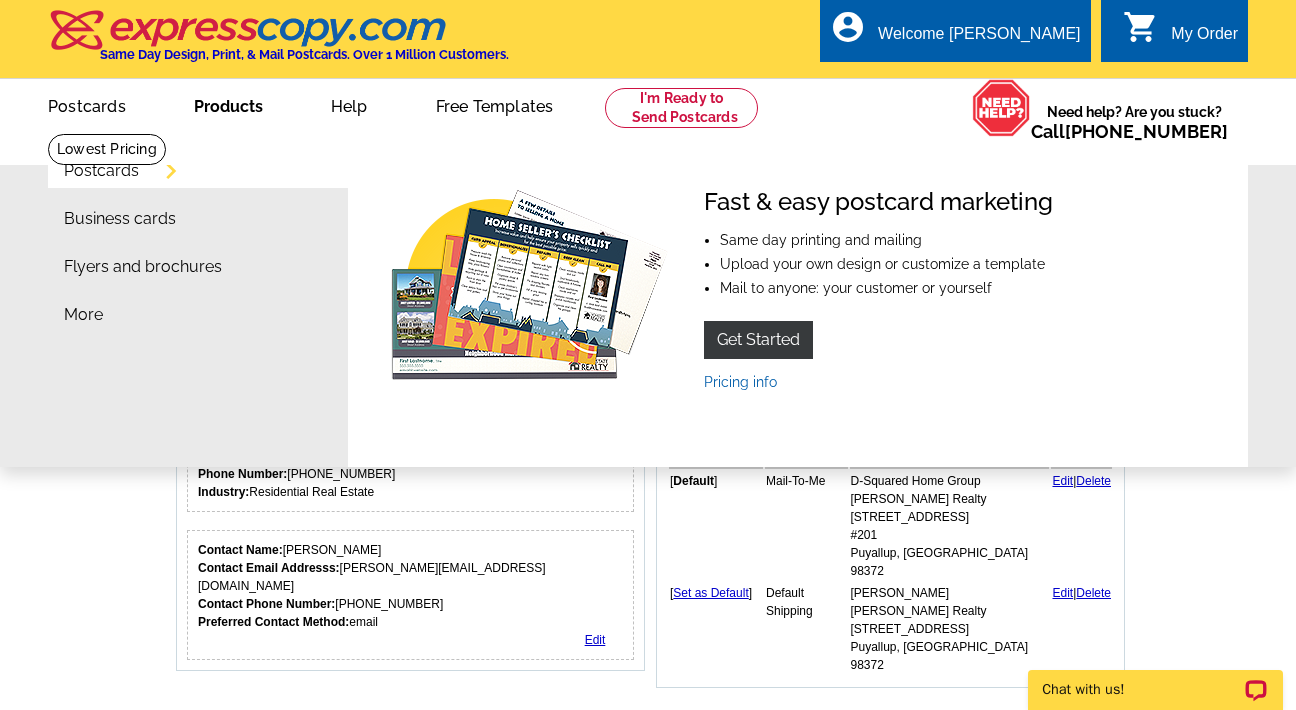 click on "Postcards" at bounding box center (101, 171) 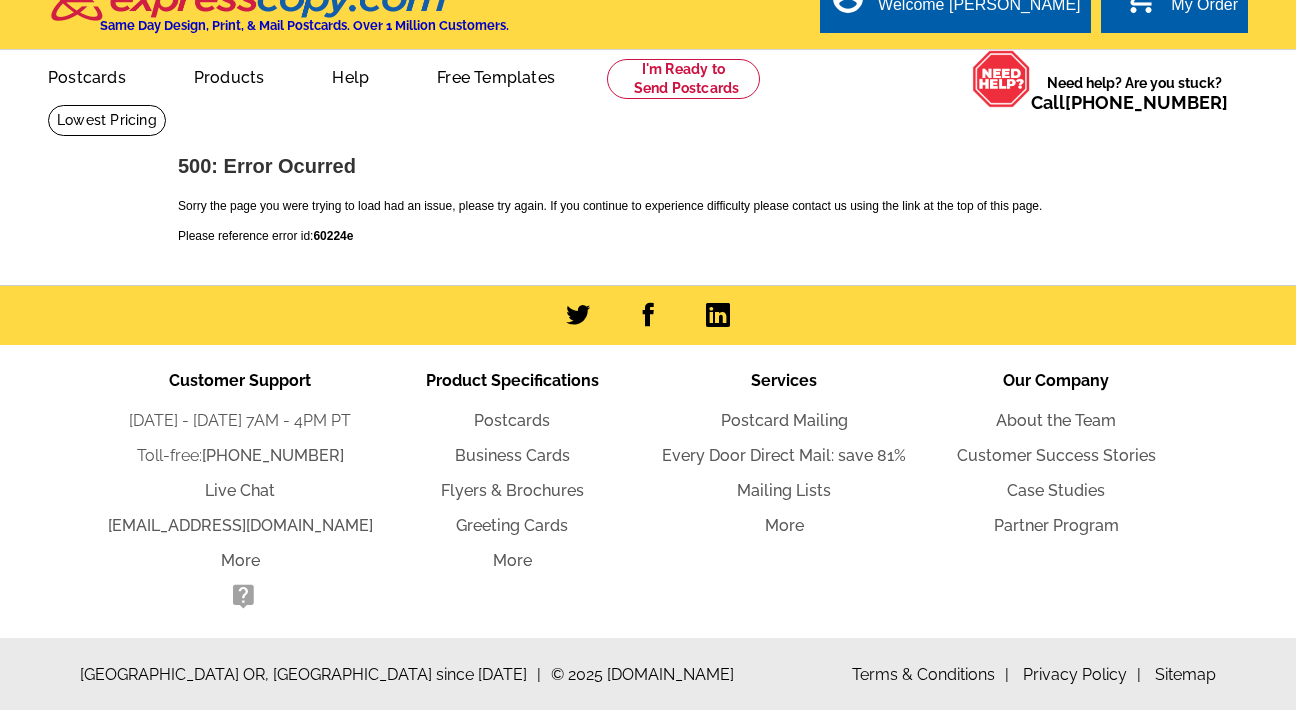 scroll, scrollTop: 25, scrollLeft: 0, axis: vertical 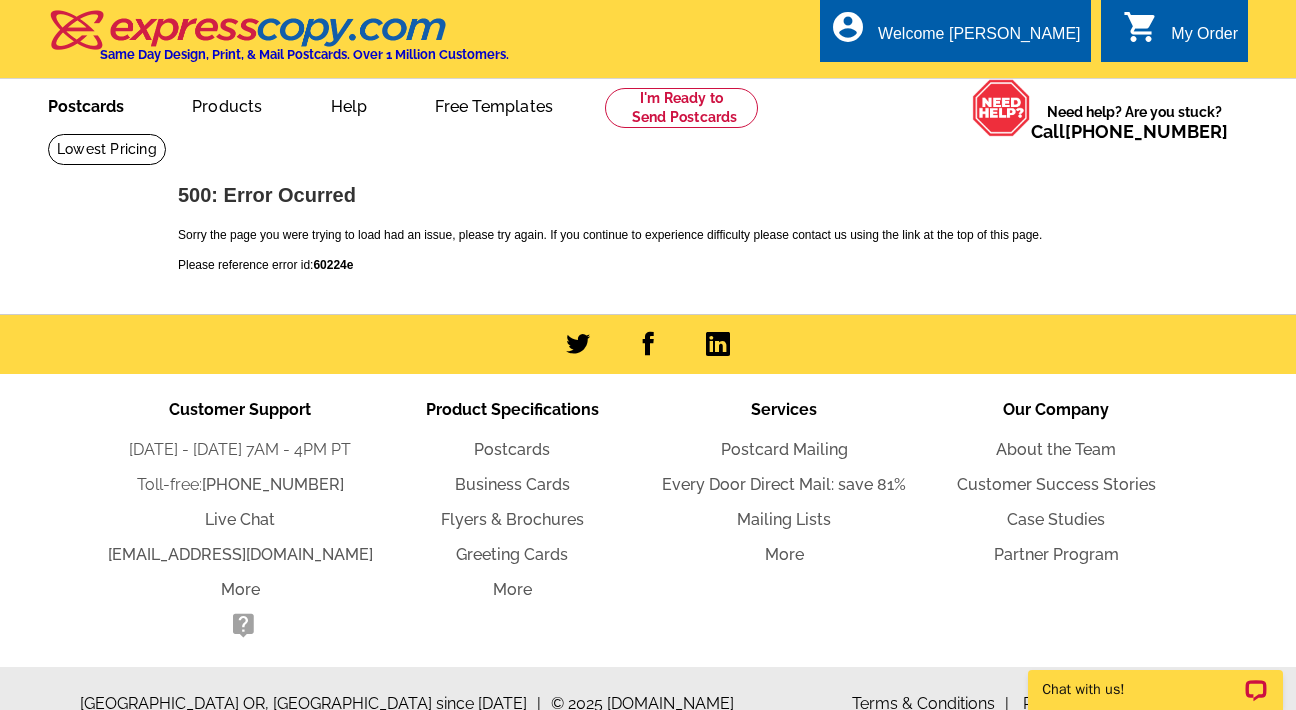 click on "Postcards" at bounding box center (86, 104) 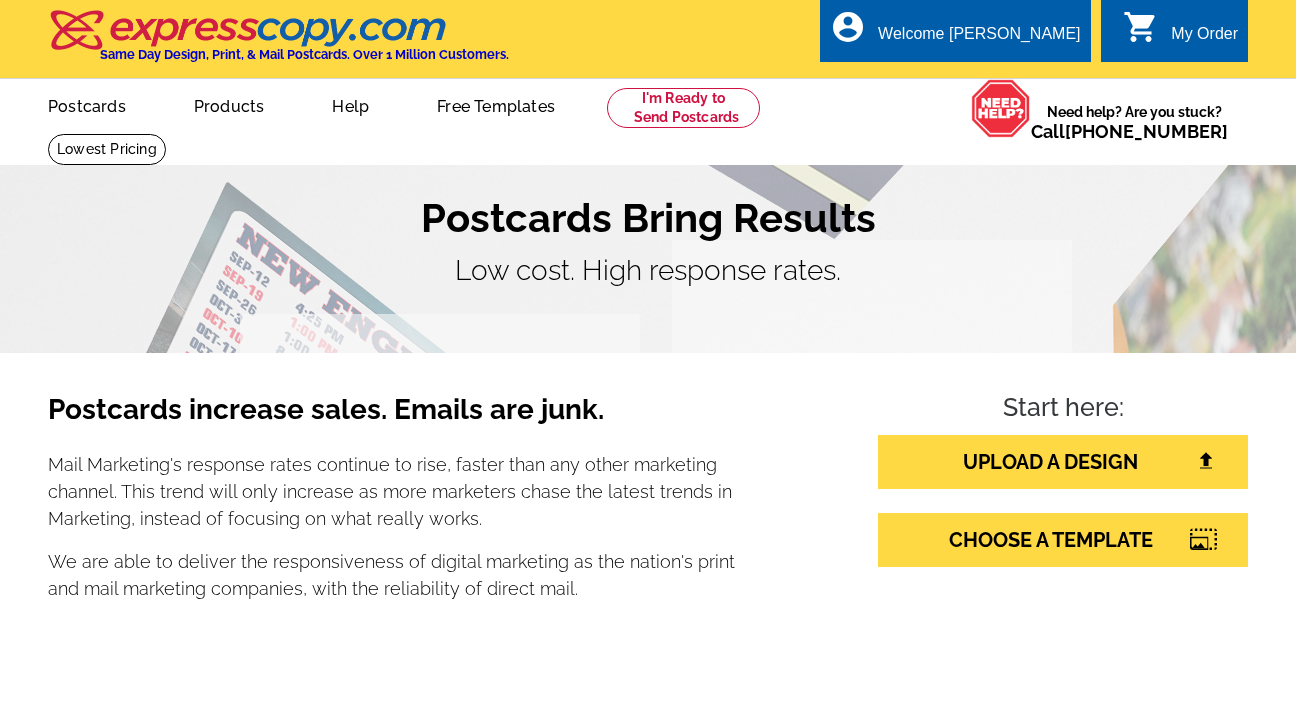 scroll, scrollTop: 0, scrollLeft: 0, axis: both 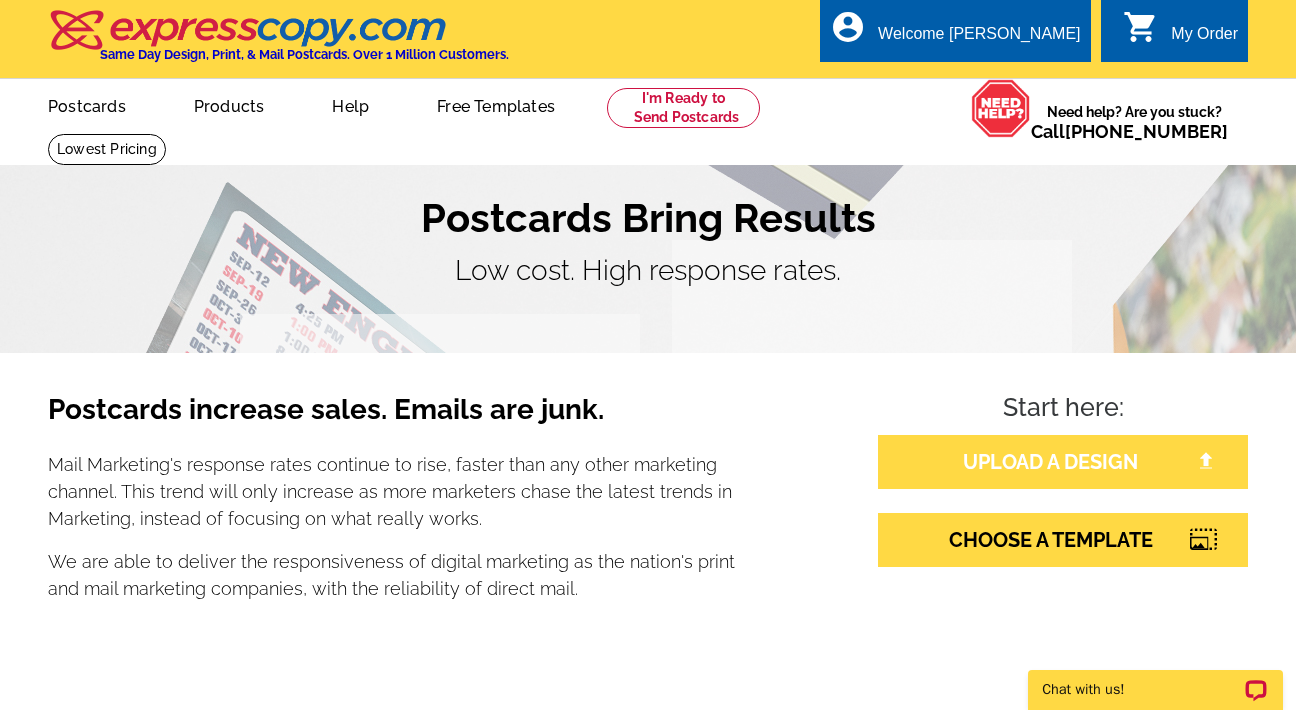click on "UPLOAD A DESIGN" at bounding box center (1063, 462) 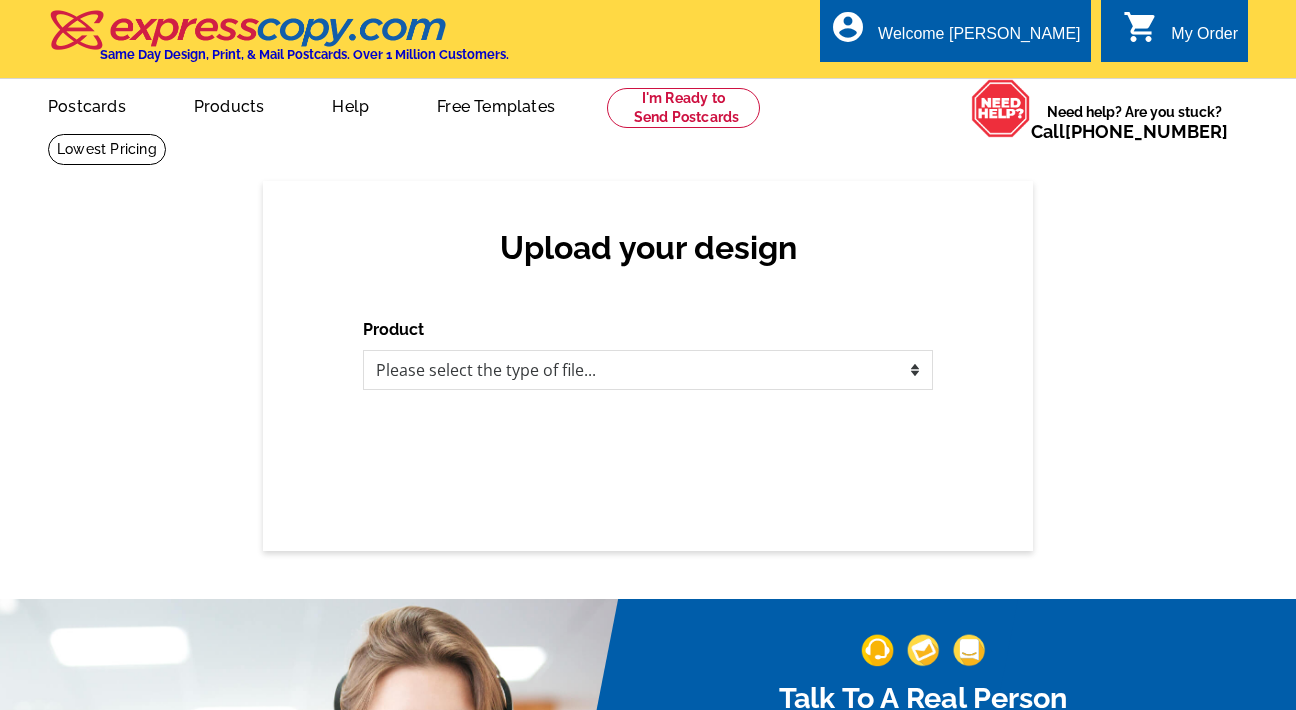 scroll, scrollTop: 0, scrollLeft: 0, axis: both 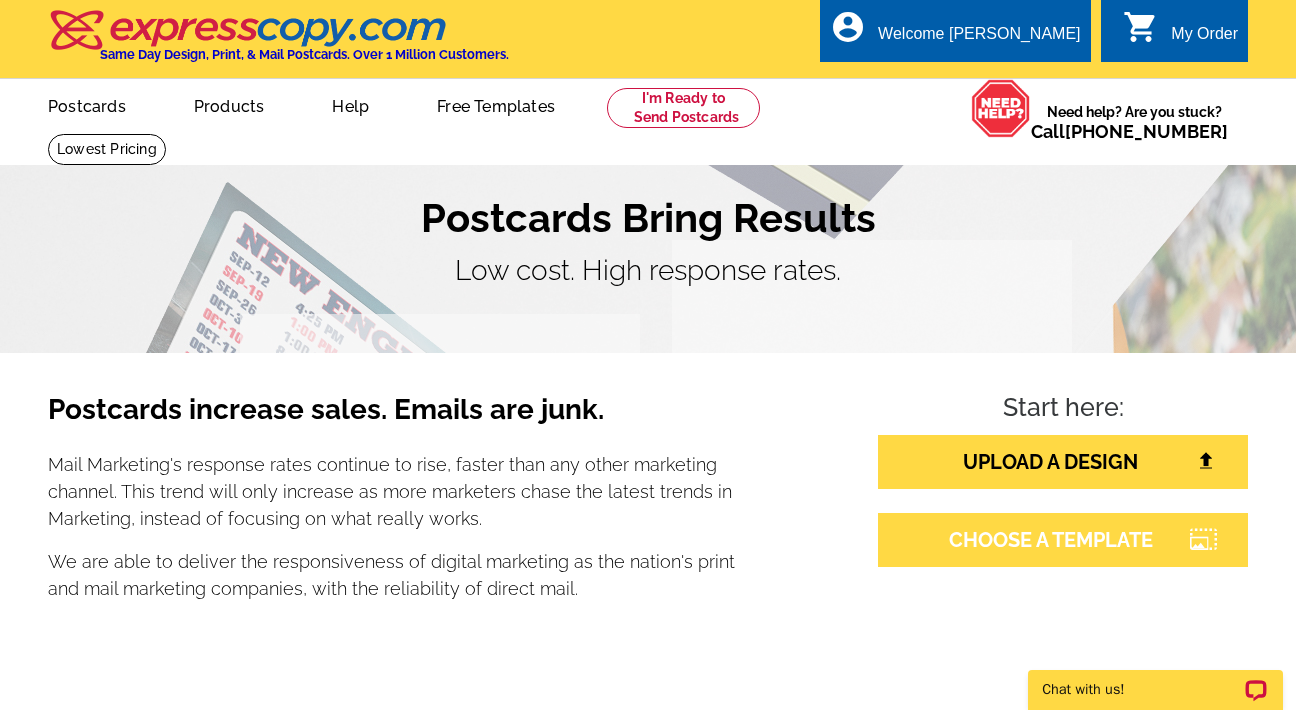 click on "CHOOSE
A TEMPLATE" at bounding box center [1063, 540] 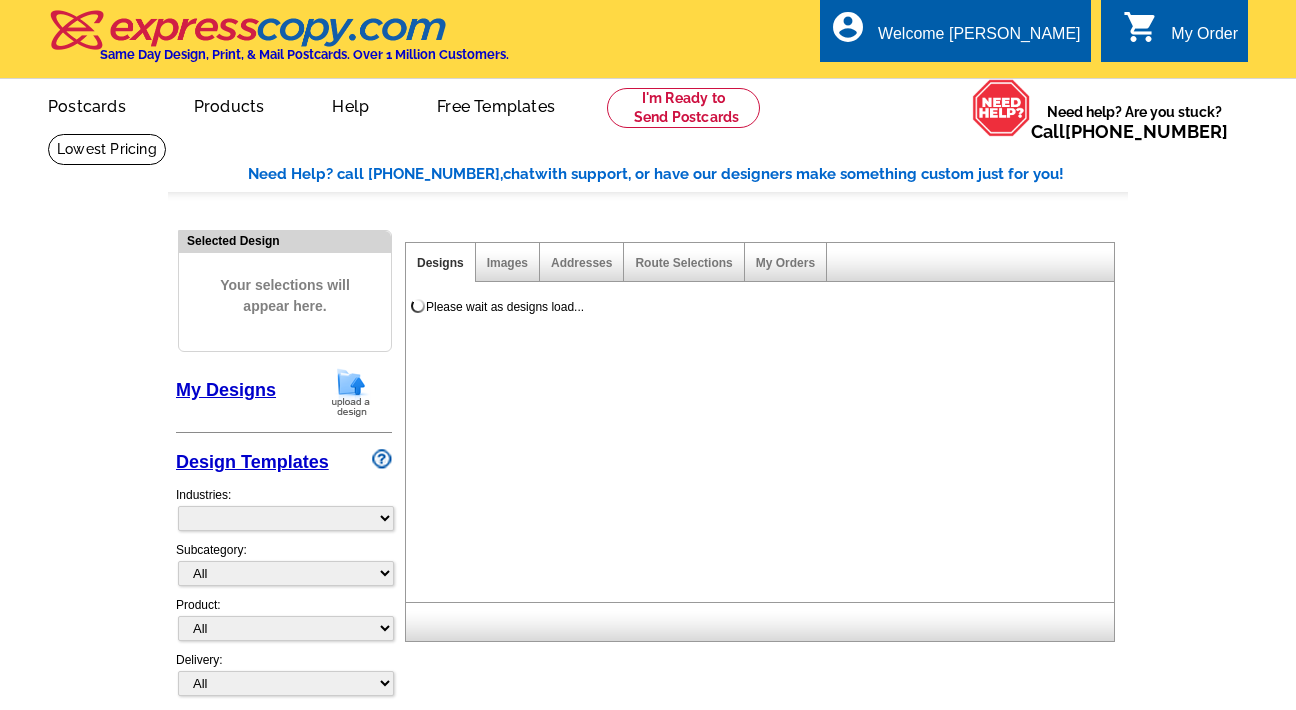 scroll, scrollTop: 0, scrollLeft: 0, axis: both 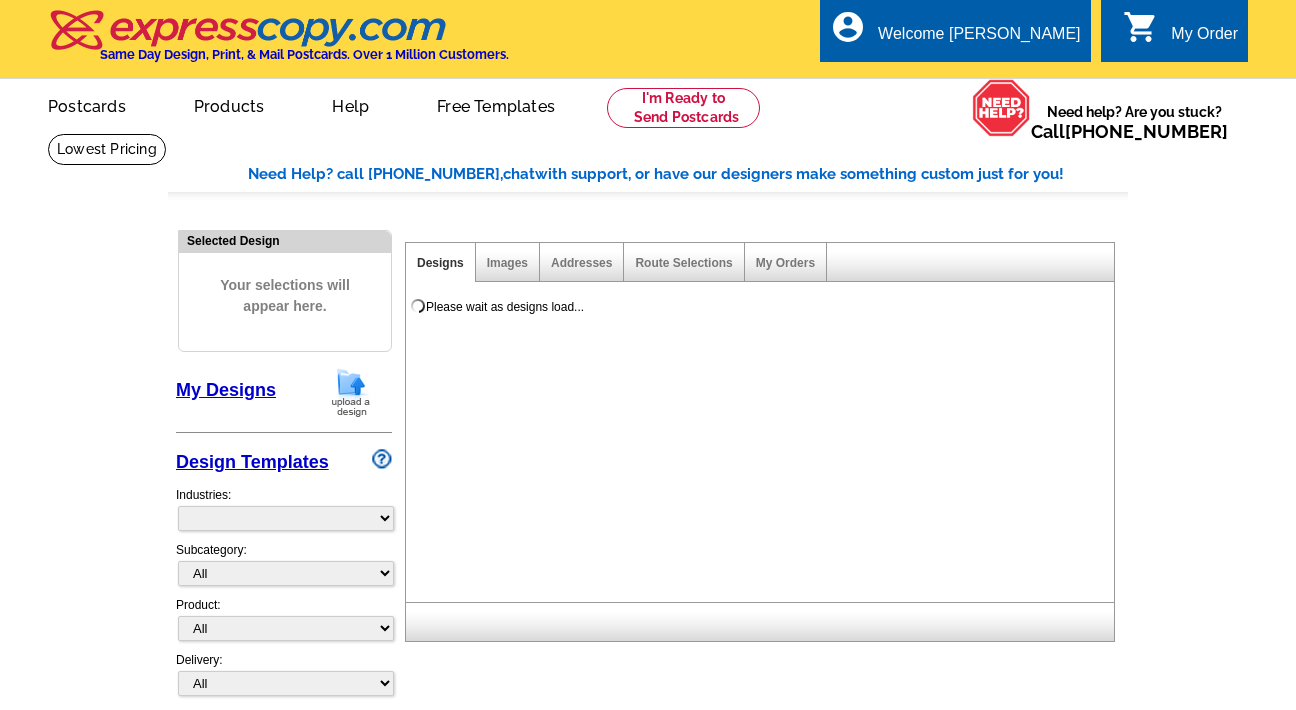 select on "785" 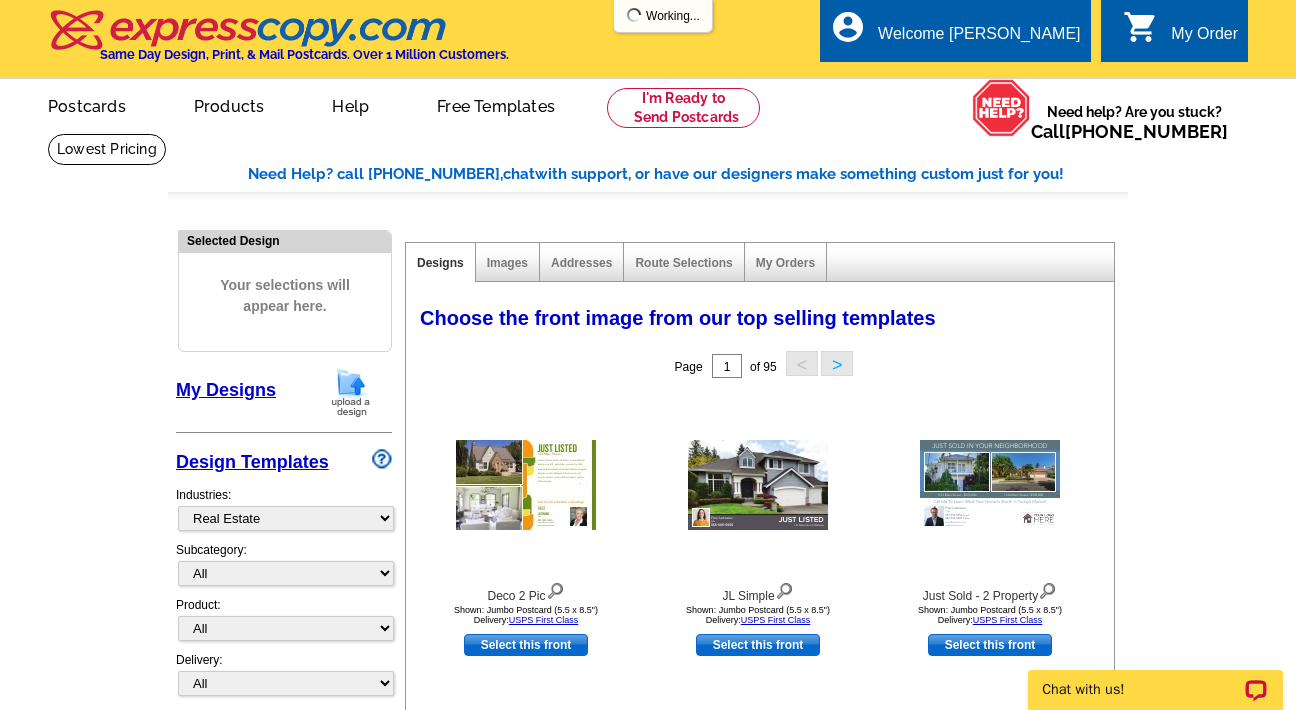 scroll, scrollTop: 0, scrollLeft: 0, axis: both 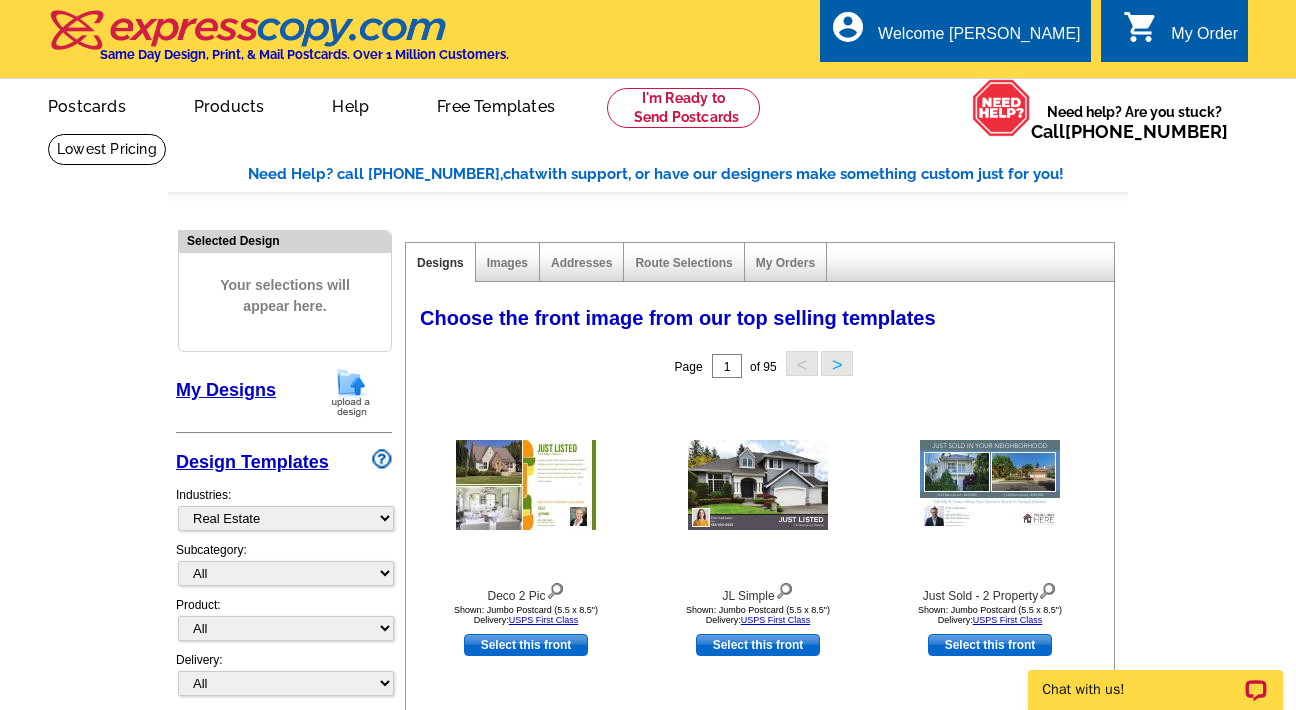click on "My Designs" at bounding box center (226, 390) 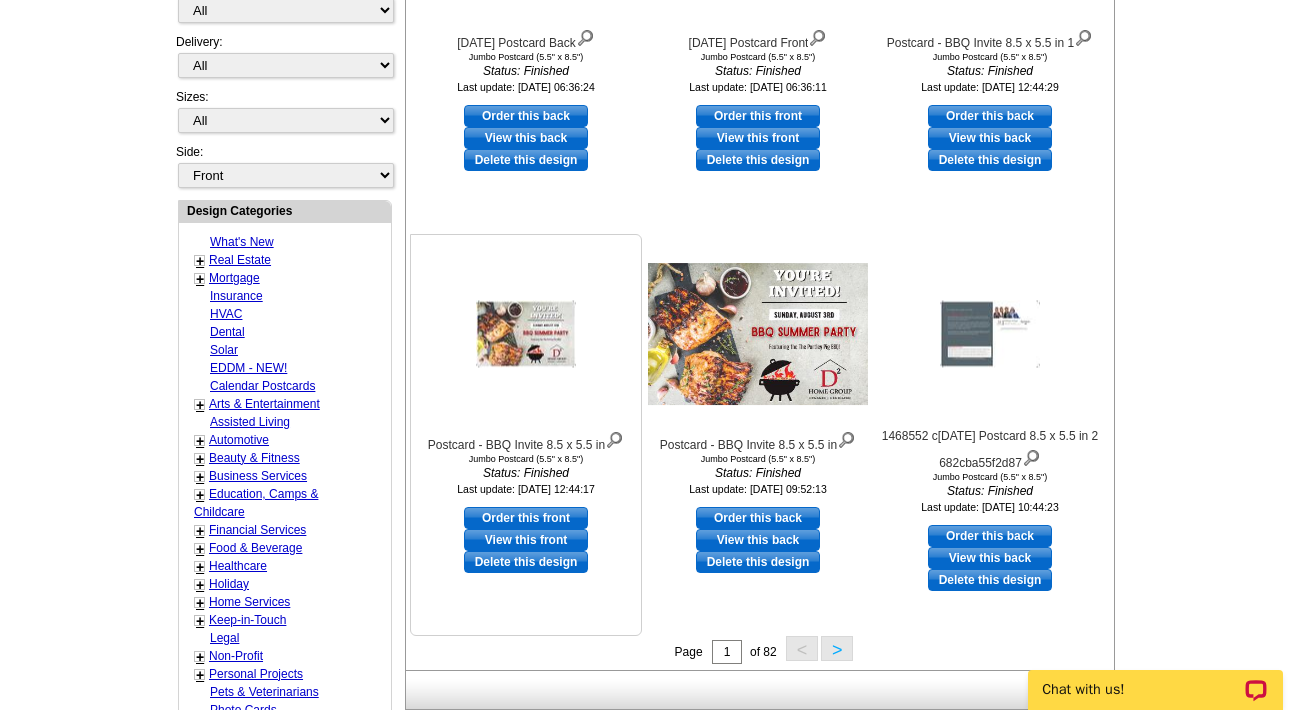 scroll, scrollTop: 0, scrollLeft: 0, axis: both 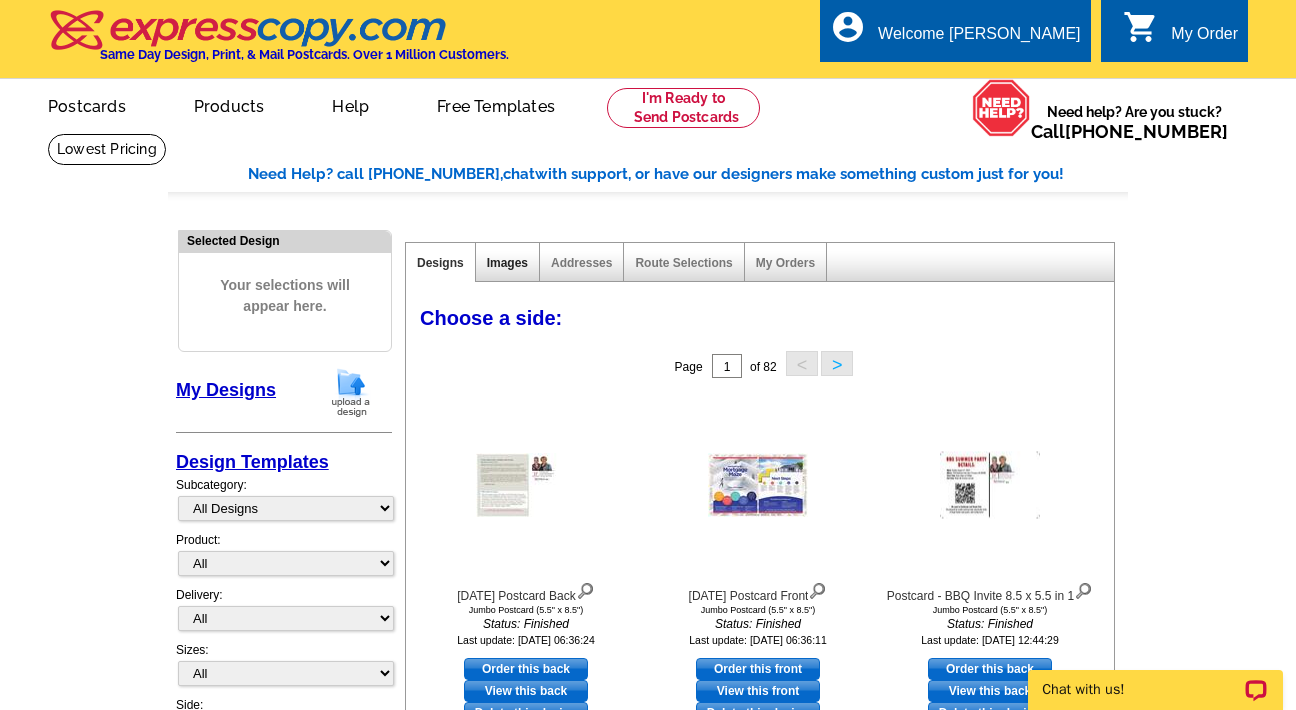 click on "Images" at bounding box center [507, 263] 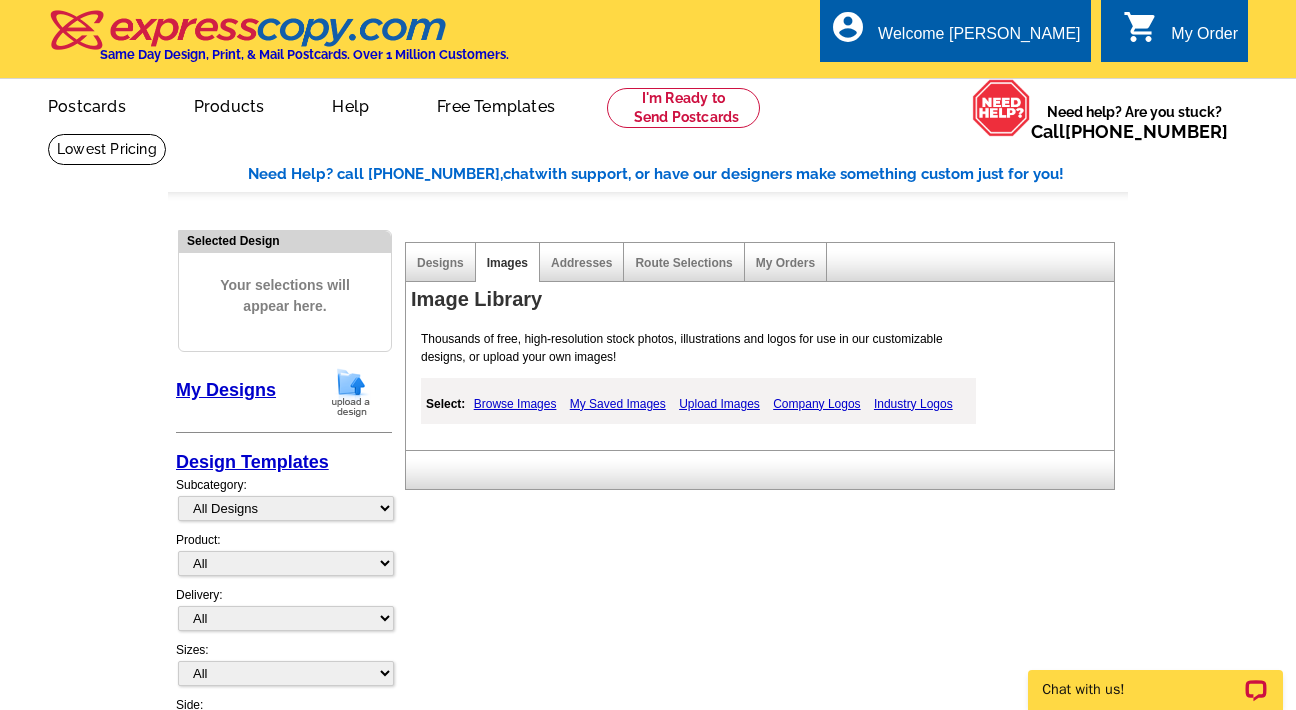 click on "Upload Images" at bounding box center [719, 404] 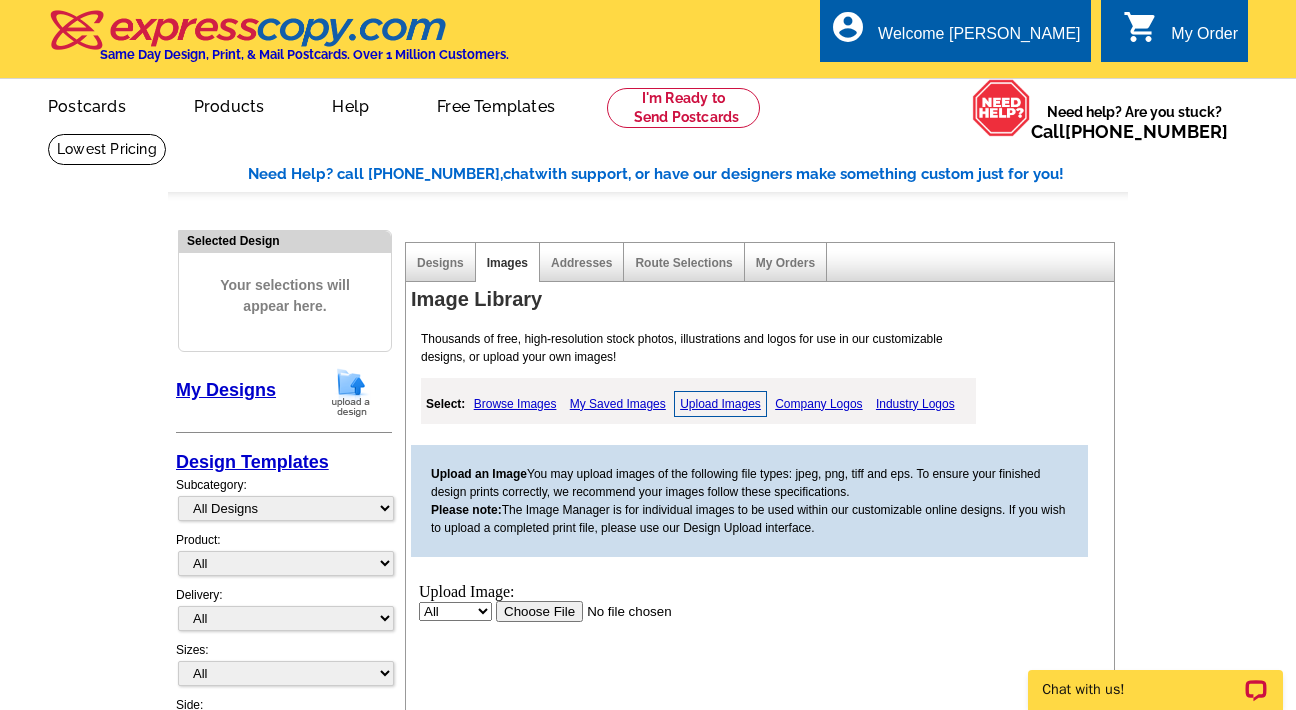 scroll, scrollTop: 0, scrollLeft: 0, axis: both 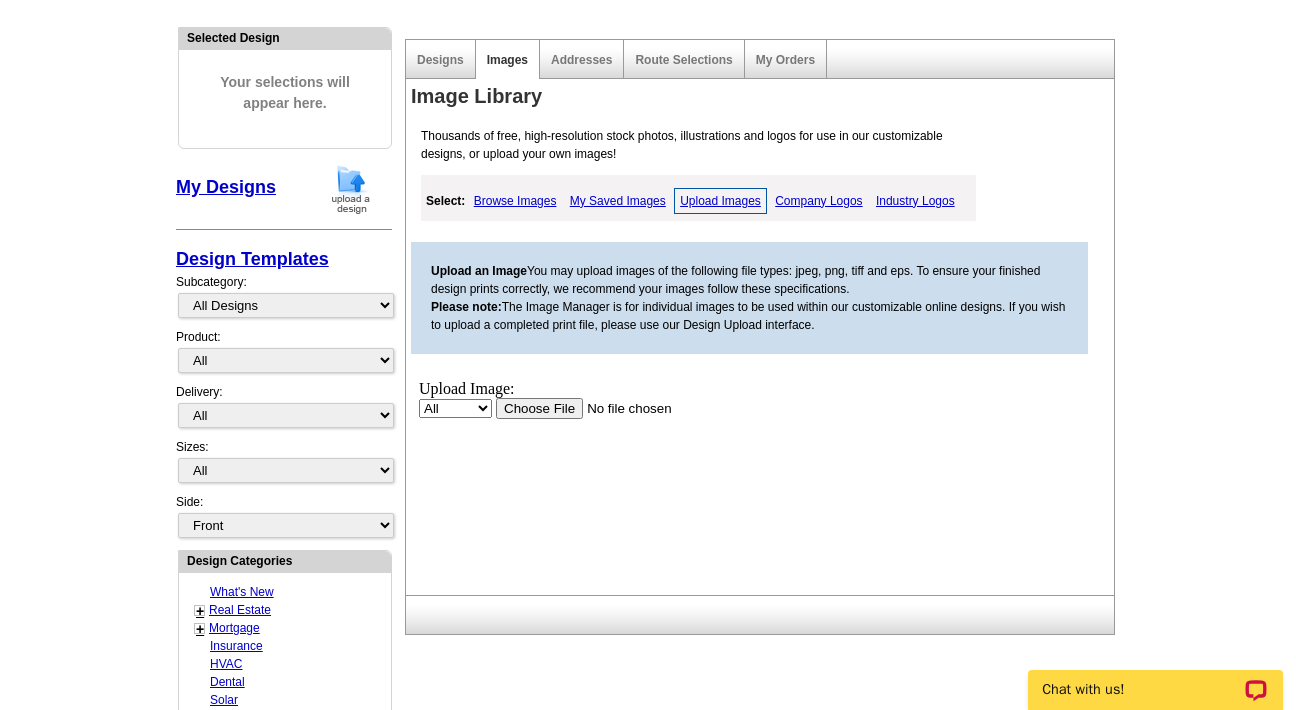 click at bounding box center [622, 407] 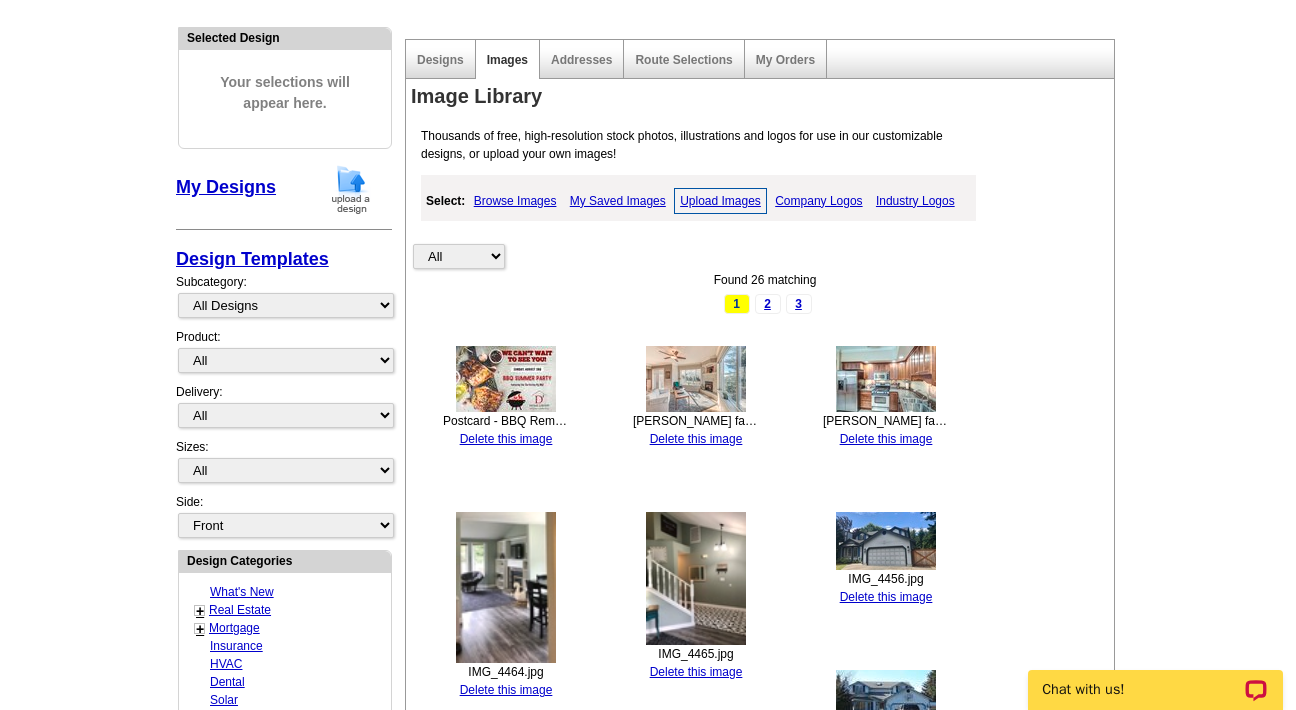 click on "Upload Images" at bounding box center (720, 201) 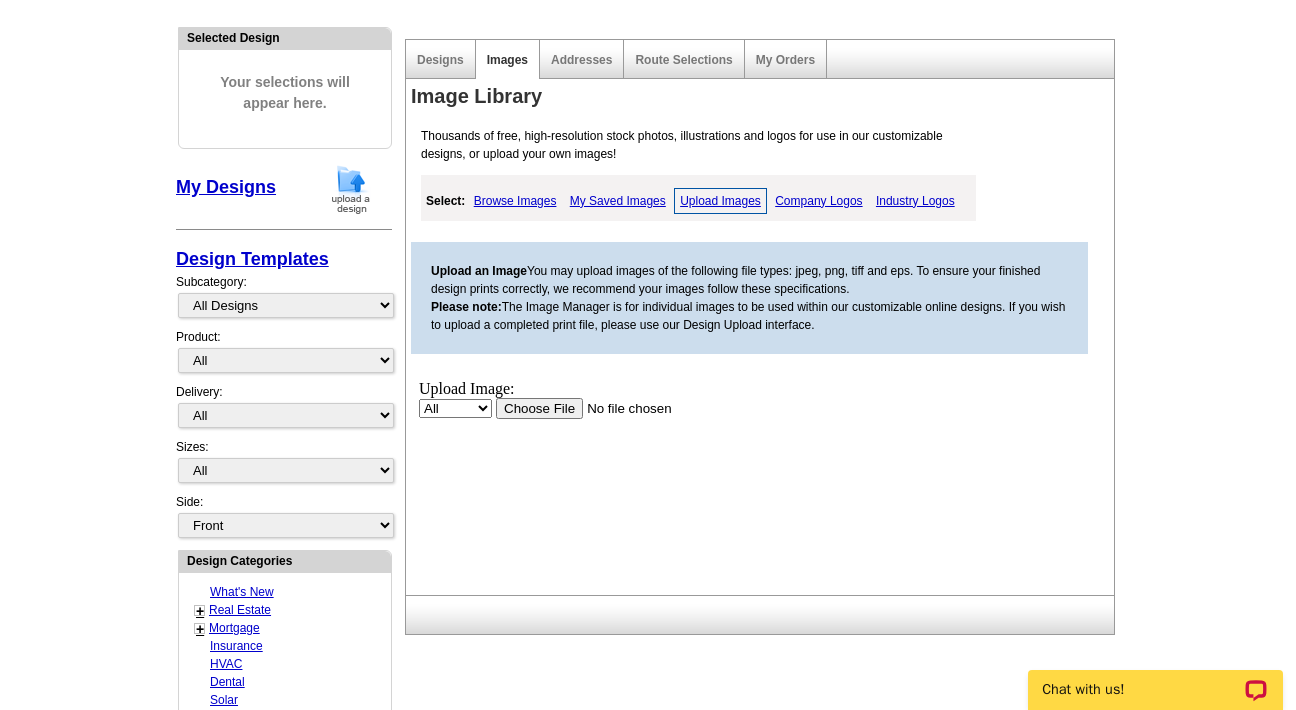 scroll, scrollTop: 0, scrollLeft: 0, axis: both 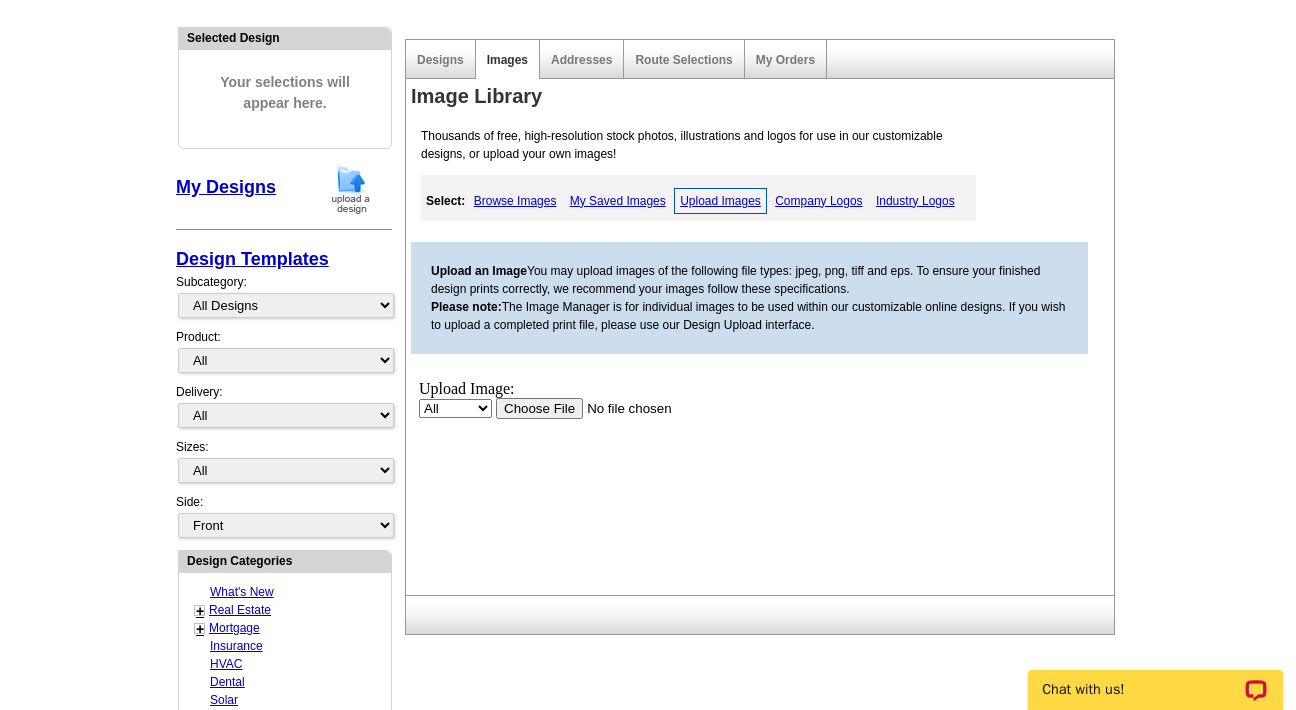 click at bounding box center (622, 407) 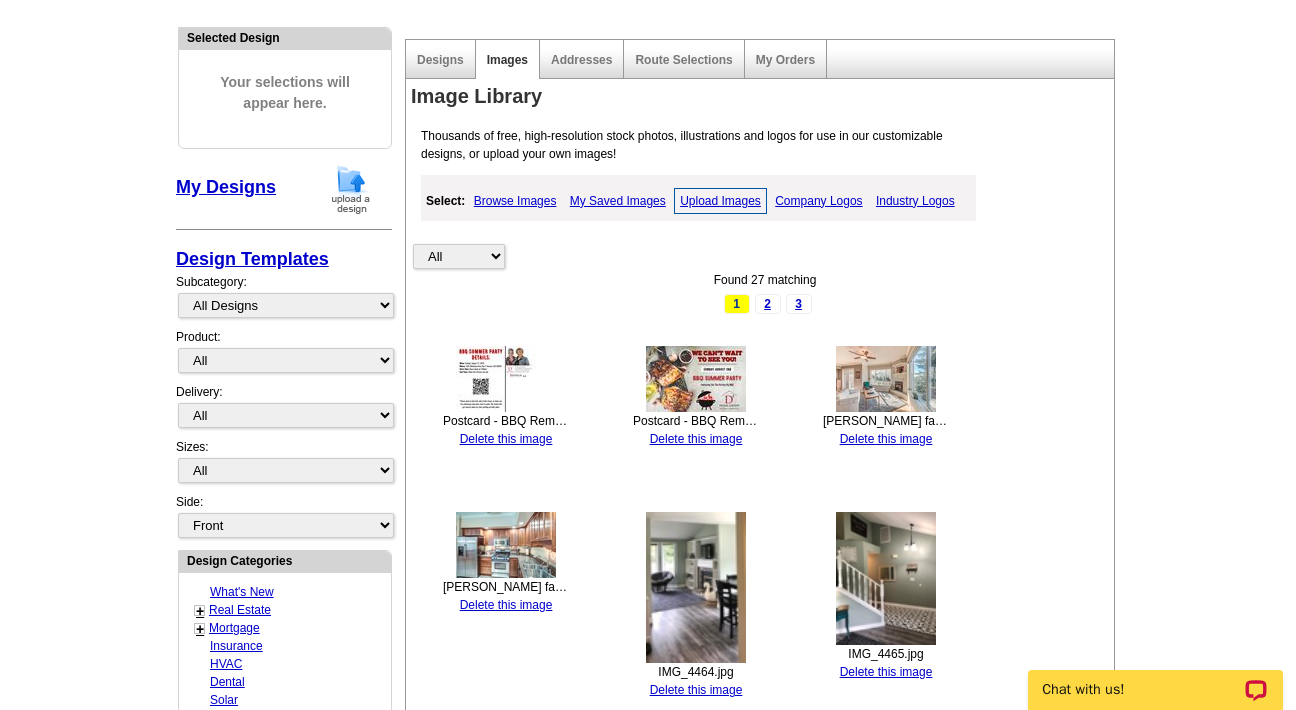 click at bounding box center [696, 379] 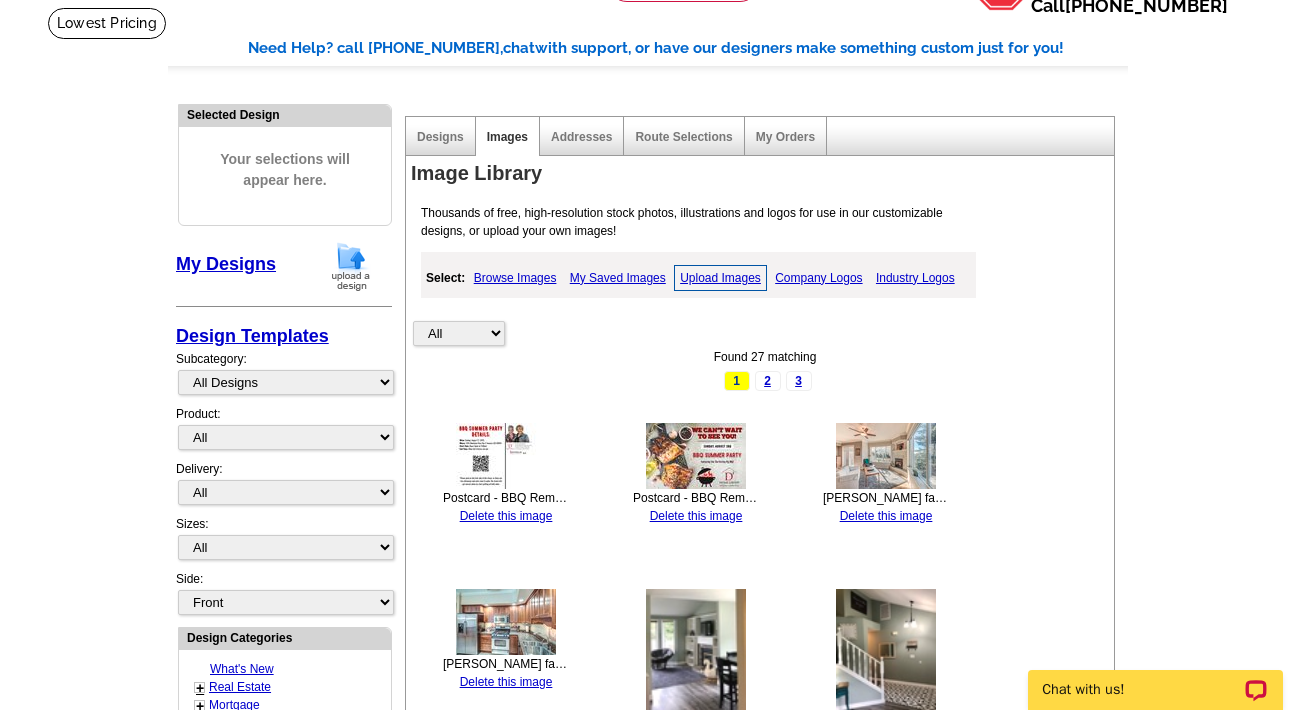 scroll, scrollTop: 0, scrollLeft: 0, axis: both 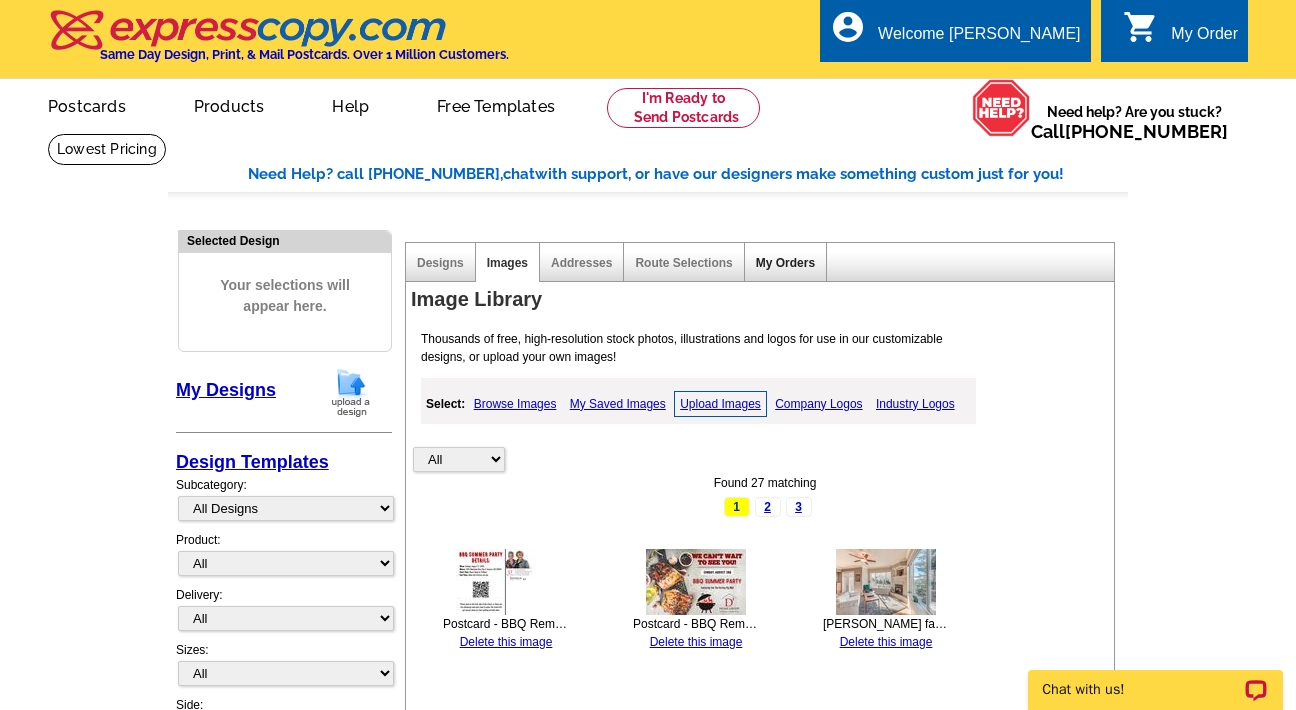 click on "My Orders" at bounding box center (785, 263) 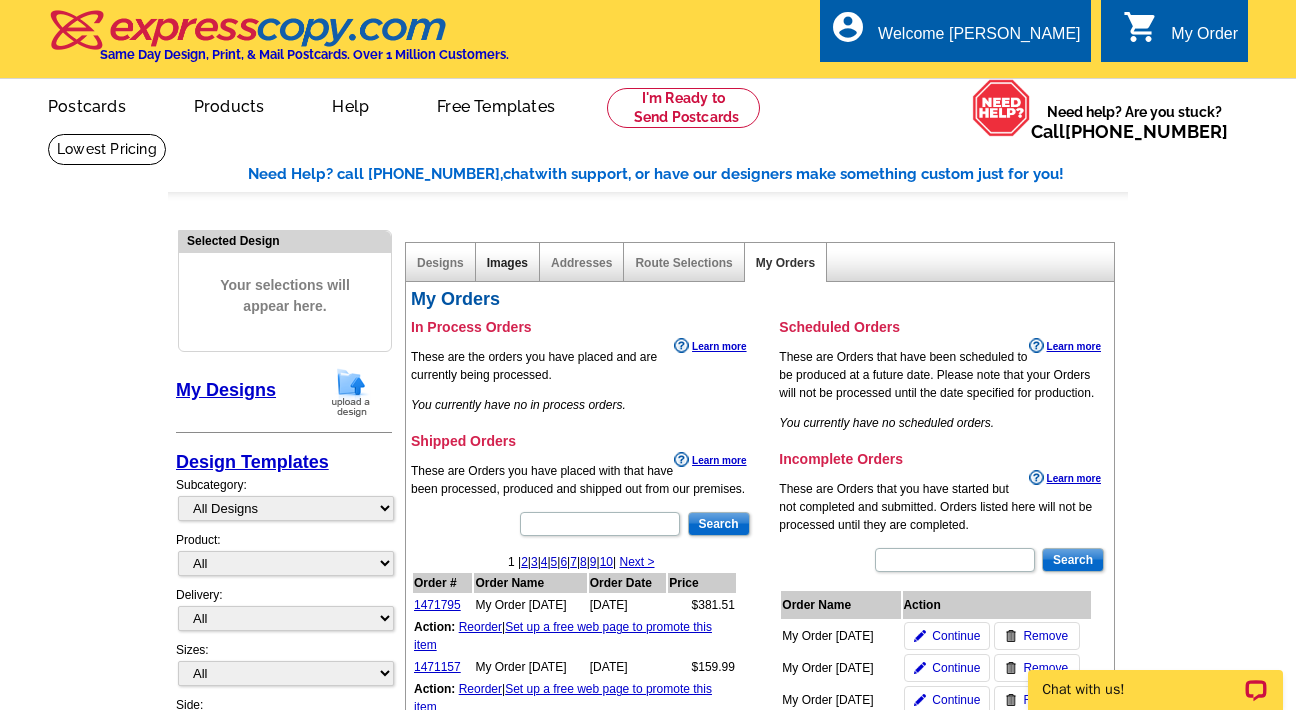 click on "Images" at bounding box center (507, 263) 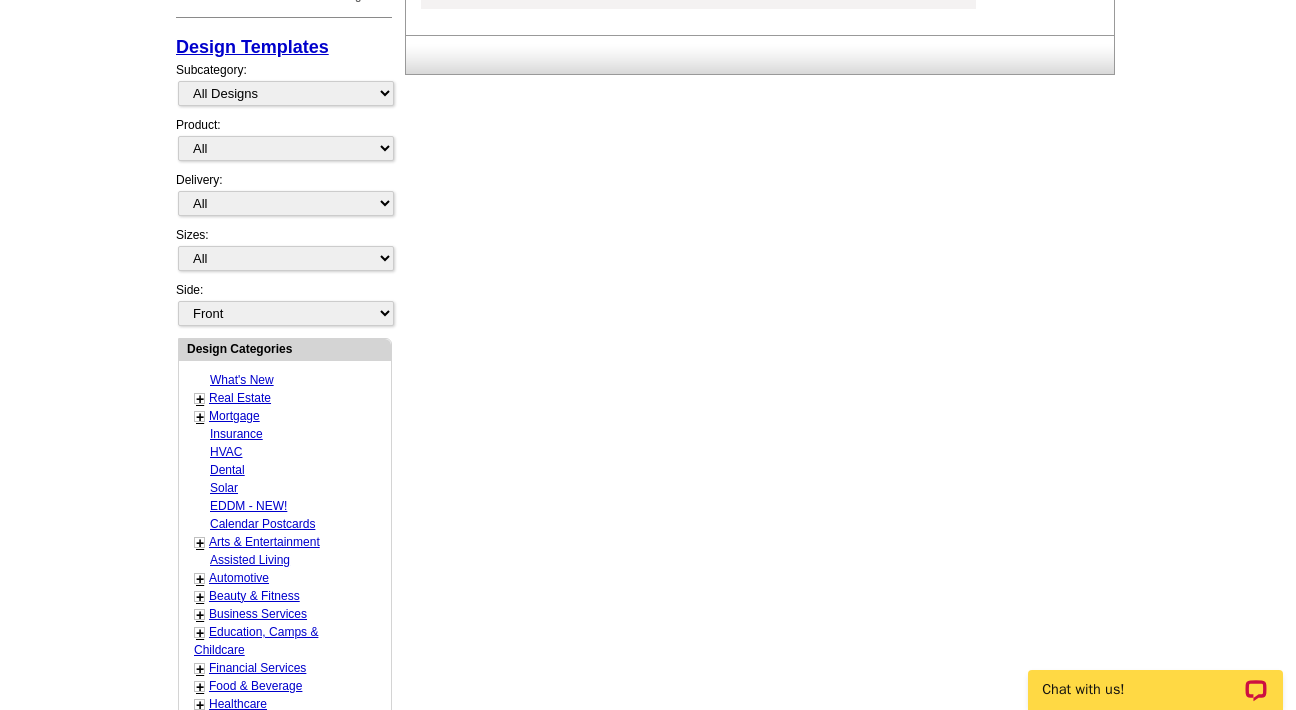scroll, scrollTop: 0, scrollLeft: 0, axis: both 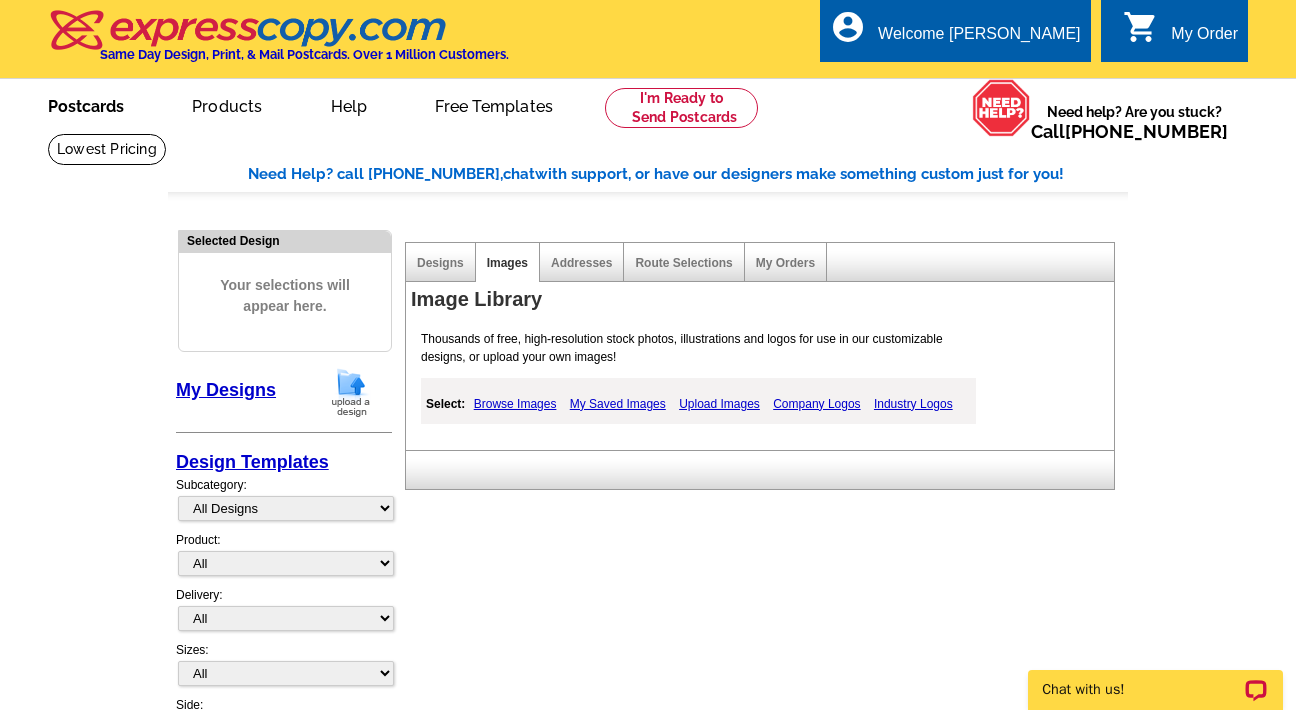 click on "Postcards" at bounding box center [86, 104] 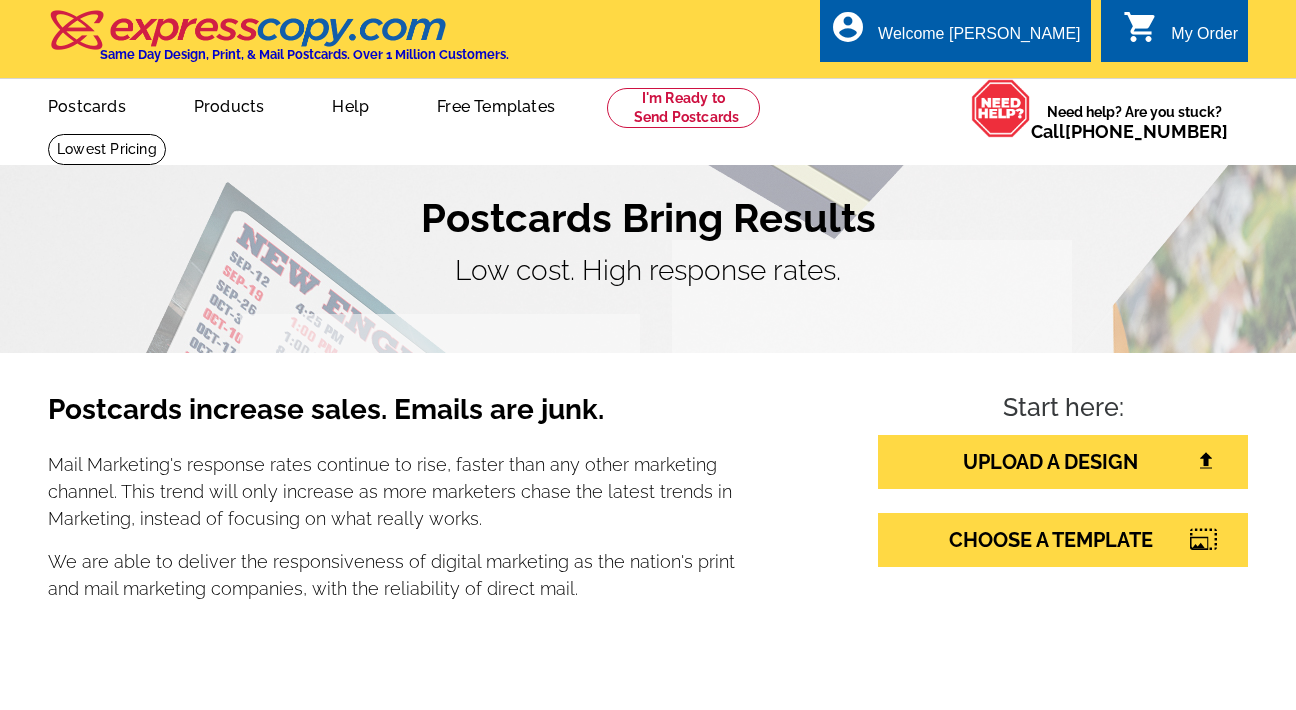 scroll, scrollTop: 0, scrollLeft: 0, axis: both 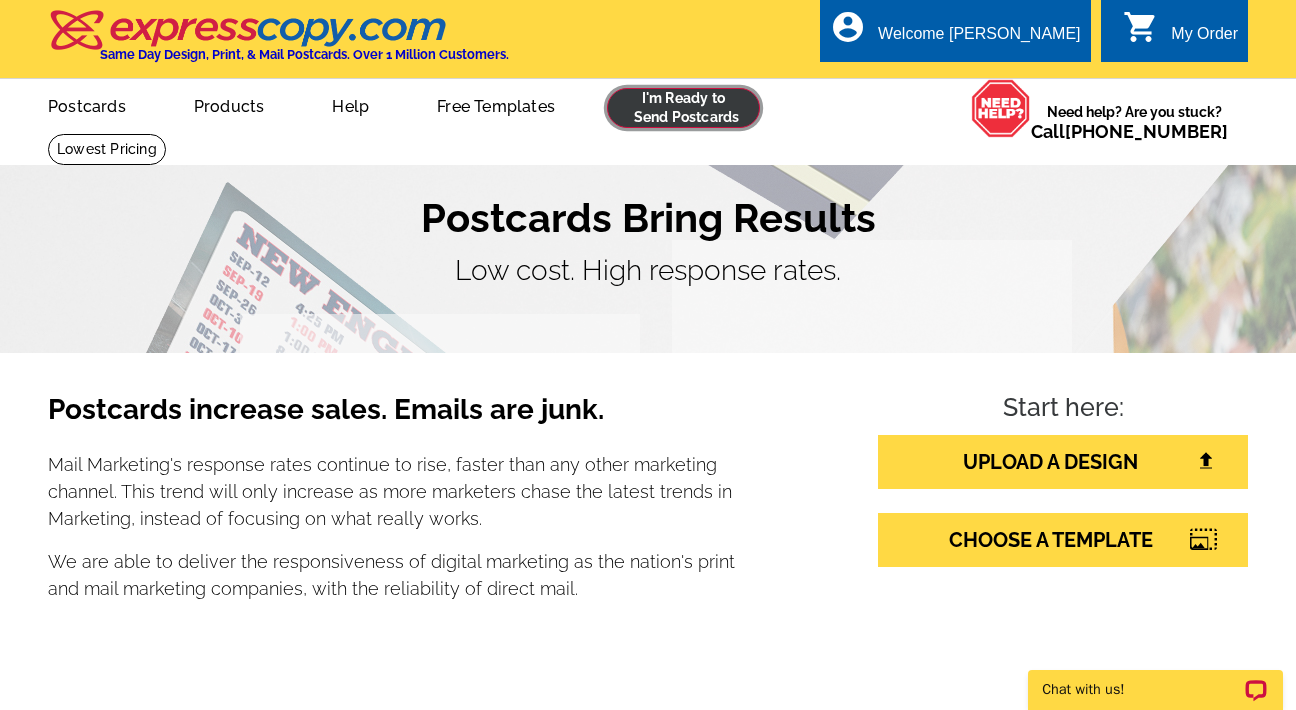 click at bounding box center [683, 108] 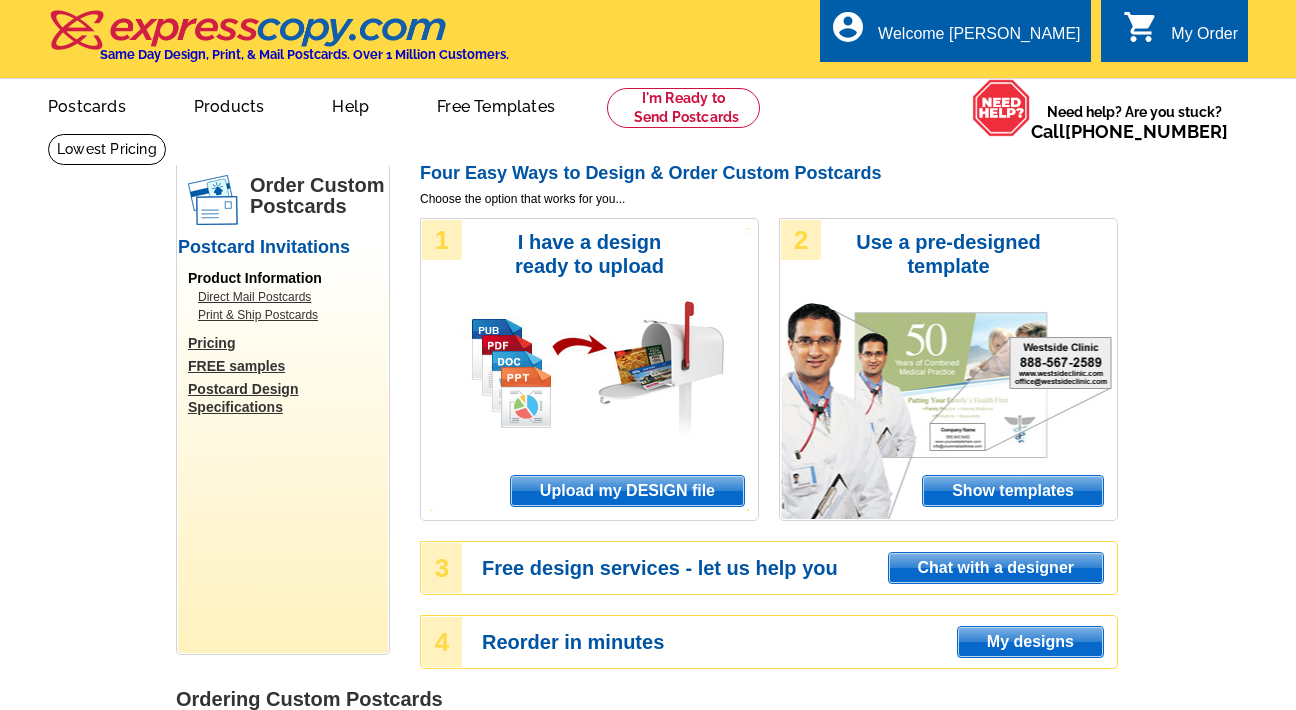 scroll, scrollTop: 0, scrollLeft: 0, axis: both 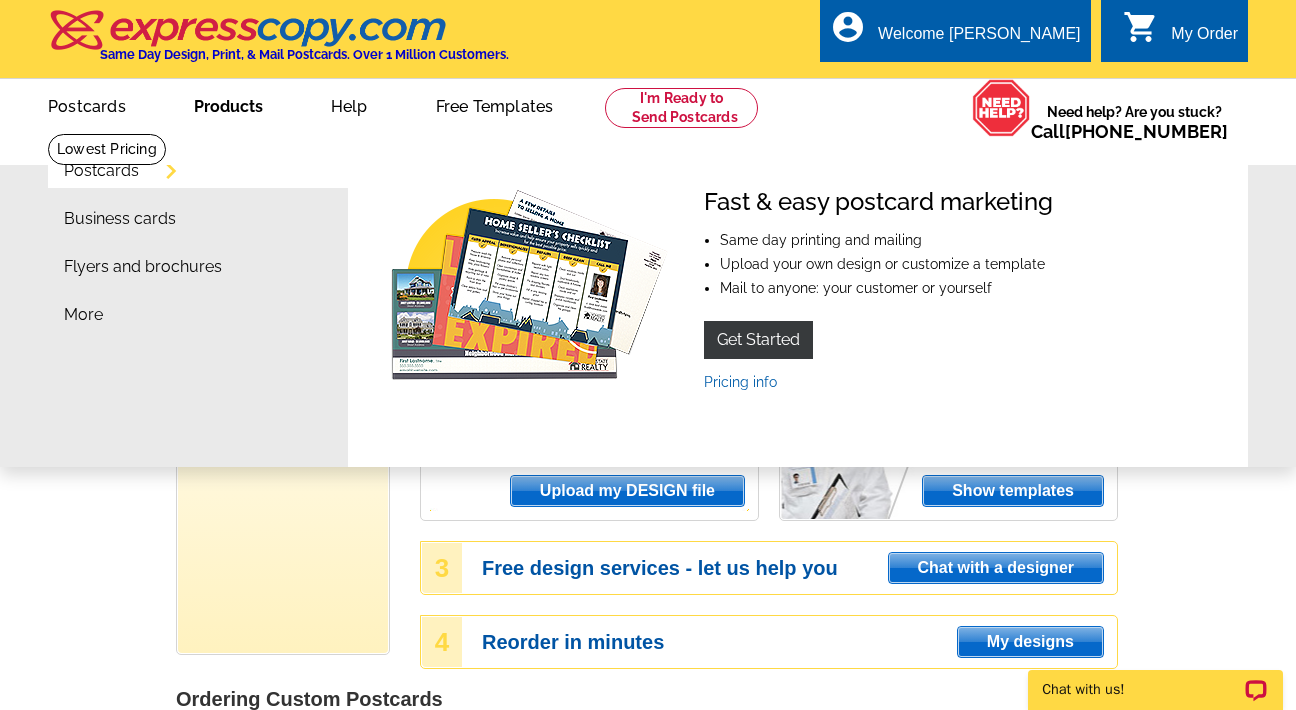 click on "Postcards" at bounding box center [101, 171] 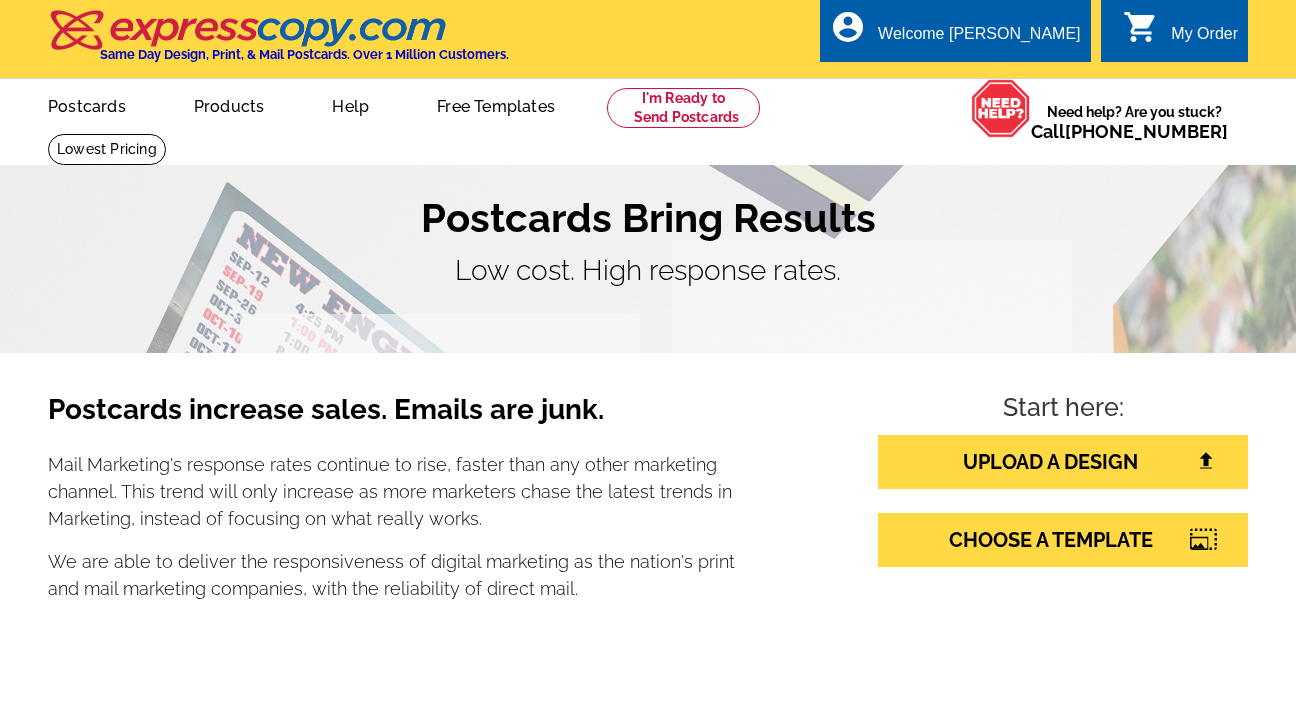 scroll, scrollTop: 0, scrollLeft: 0, axis: both 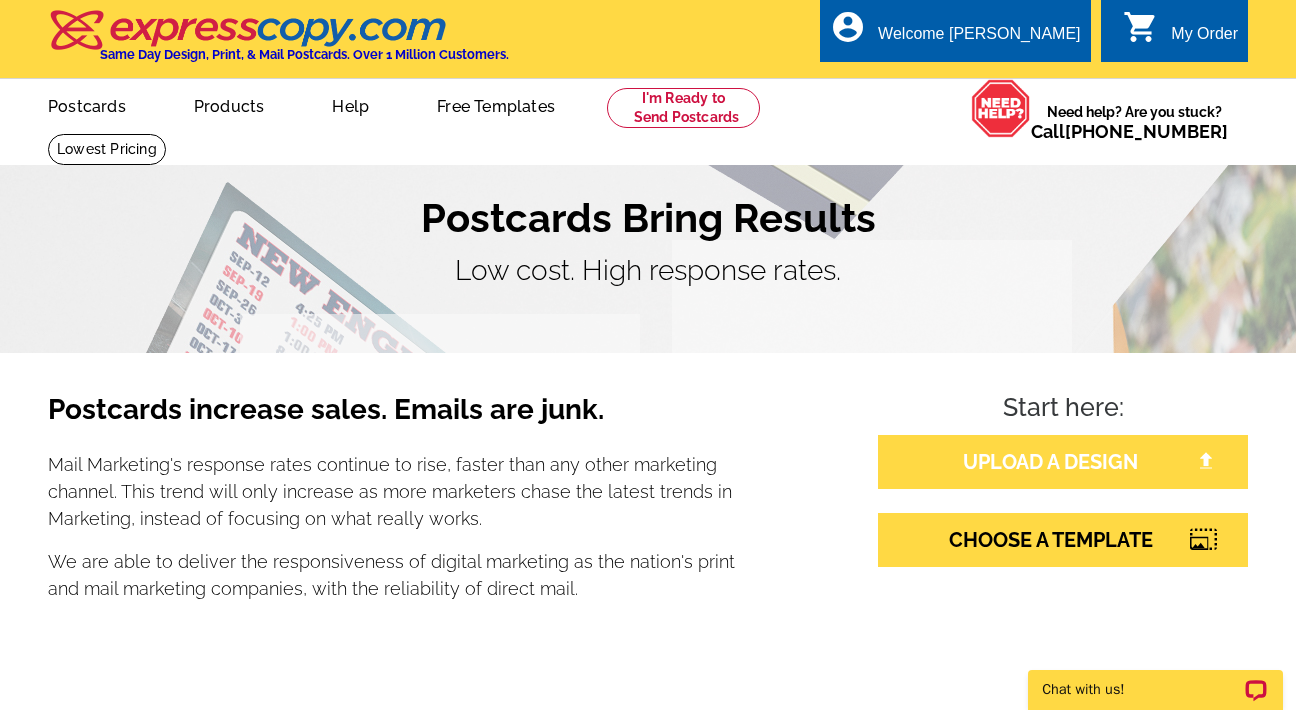 click on "UPLOAD A DESIGN" at bounding box center (1063, 462) 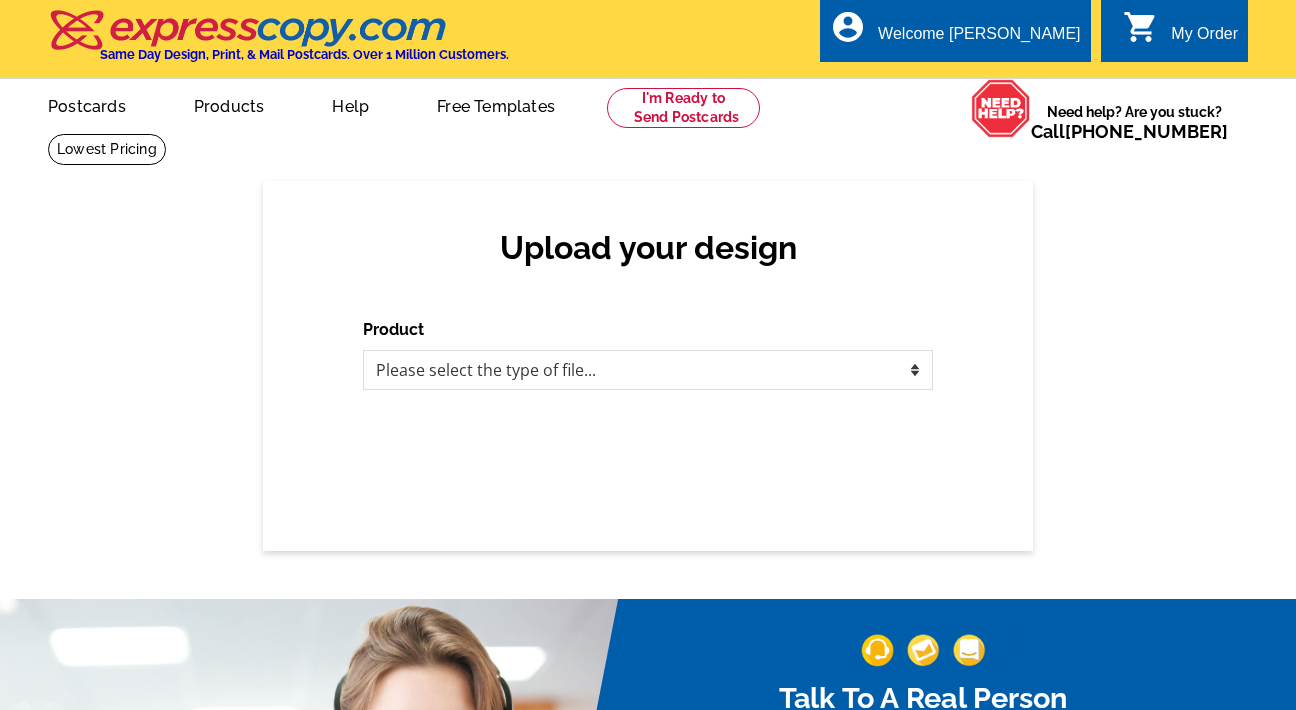 scroll, scrollTop: 0, scrollLeft: 0, axis: both 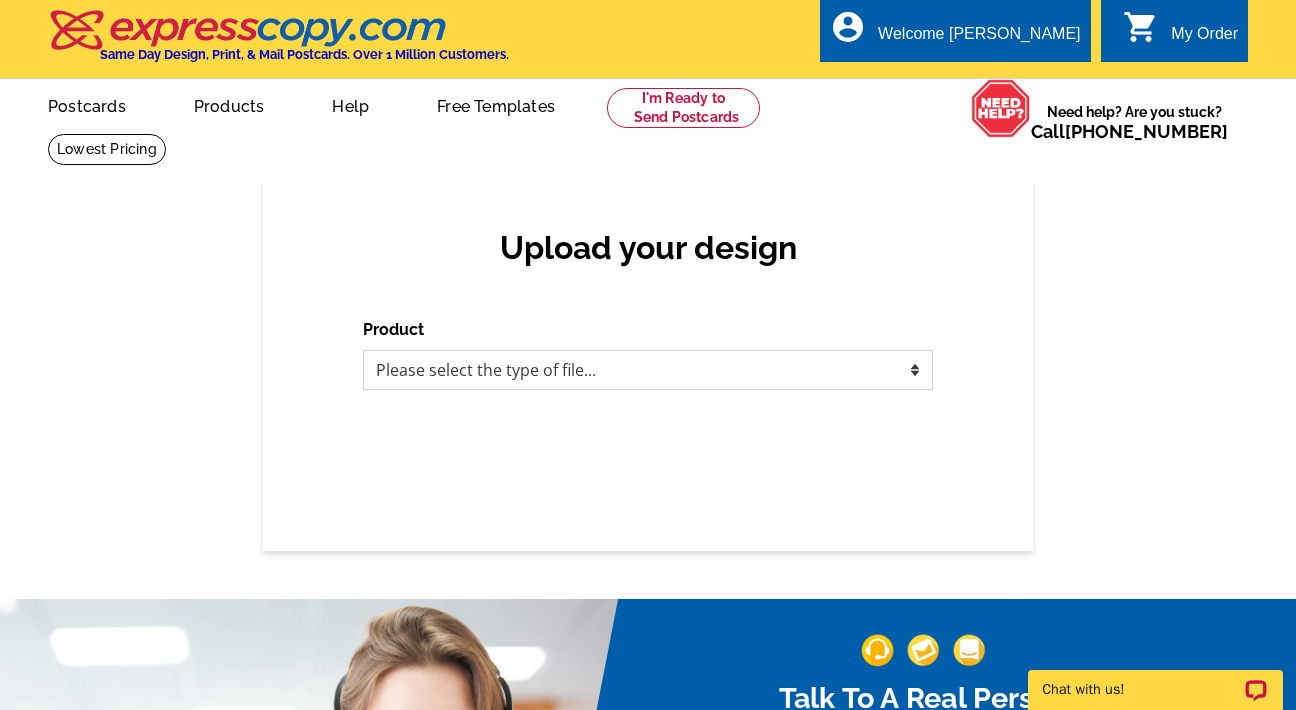 click on "Please select the type of file...
Postcards
Business Cards
Letters and flyers
Greeting Cards
Door Hangers" at bounding box center (648, 370) 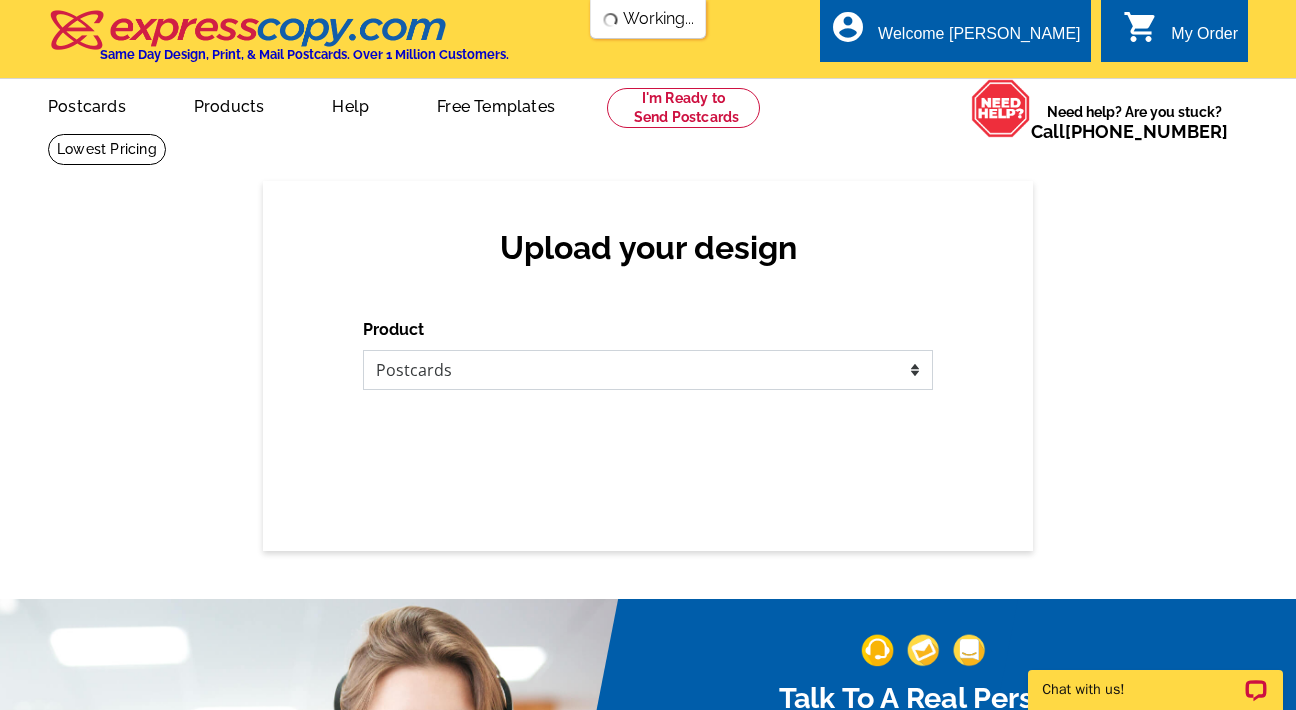 scroll, scrollTop: 0, scrollLeft: 0, axis: both 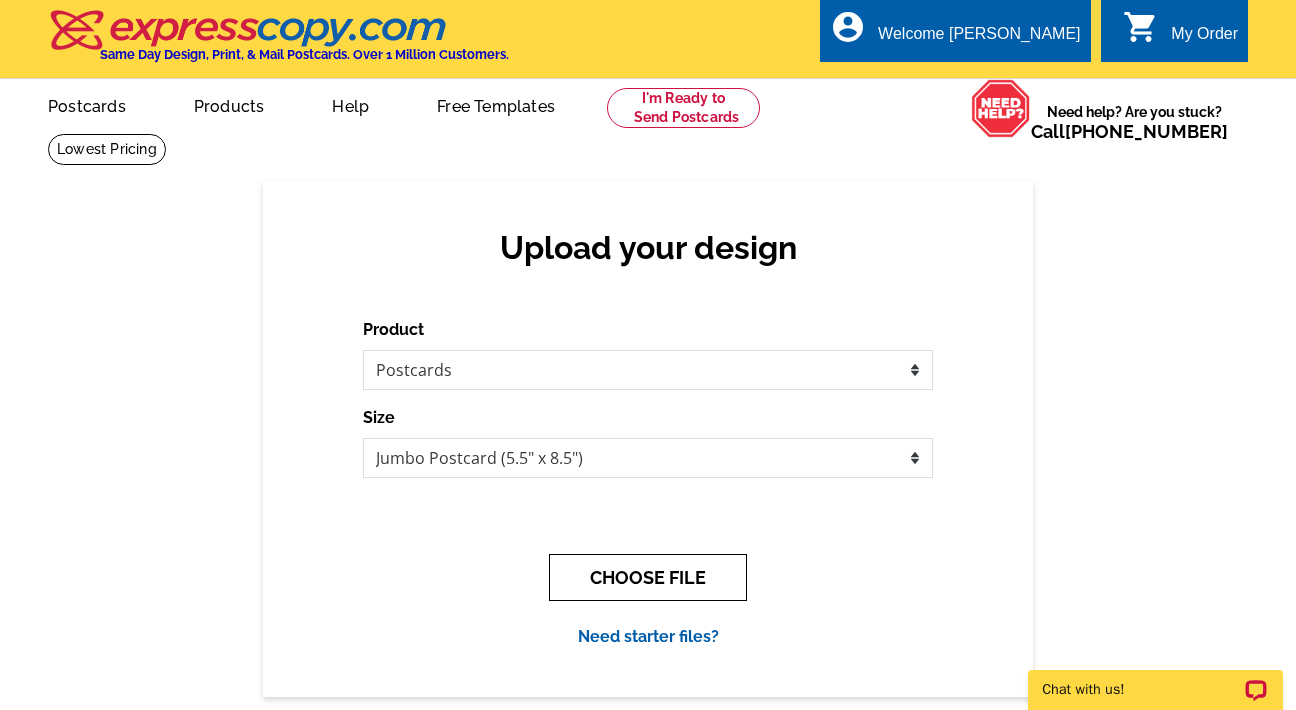 click on "CHOOSE FILE" at bounding box center (648, 577) 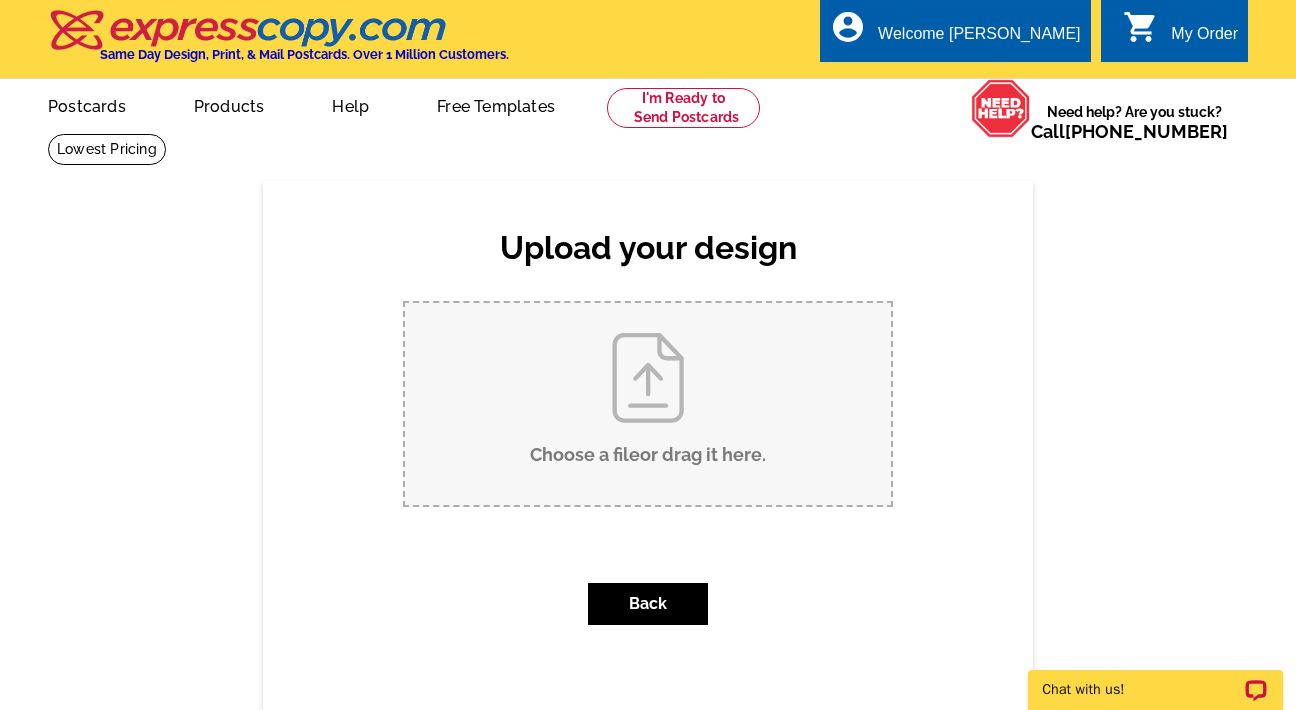click on "Choose a file  or drag it here ." at bounding box center [648, 404] 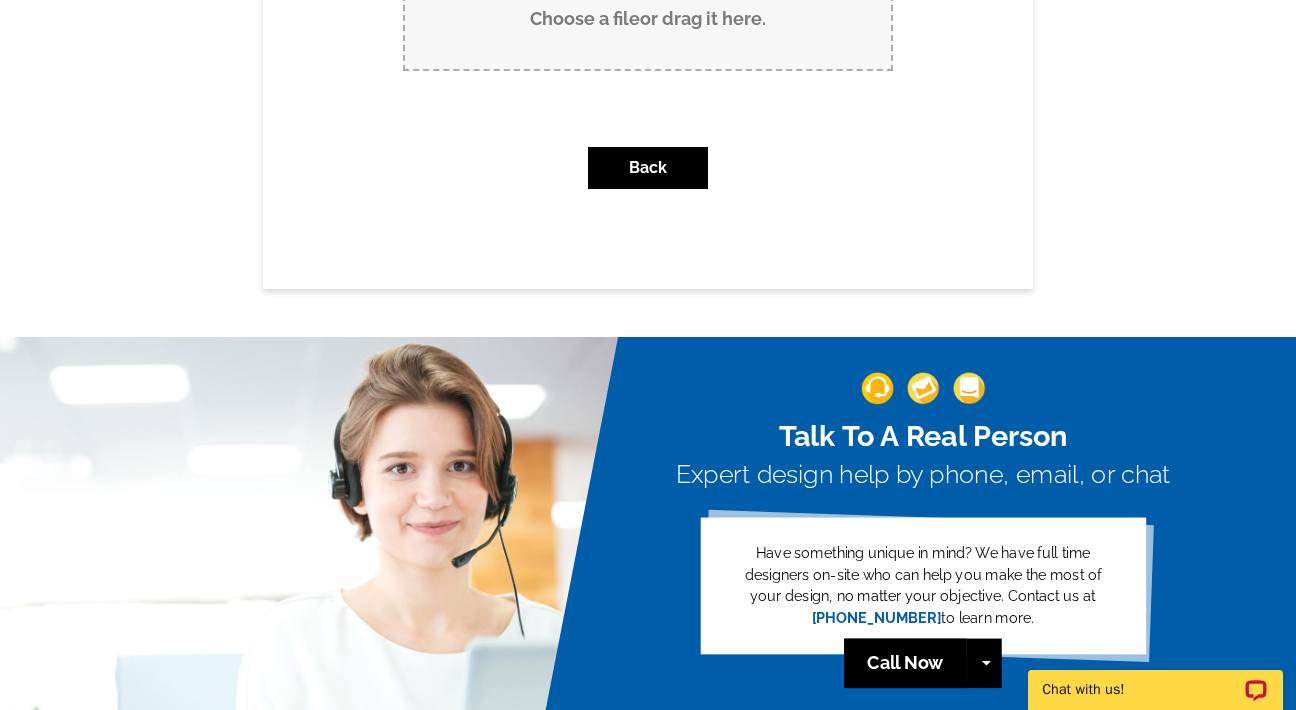 scroll, scrollTop: 0, scrollLeft: 0, axis: both 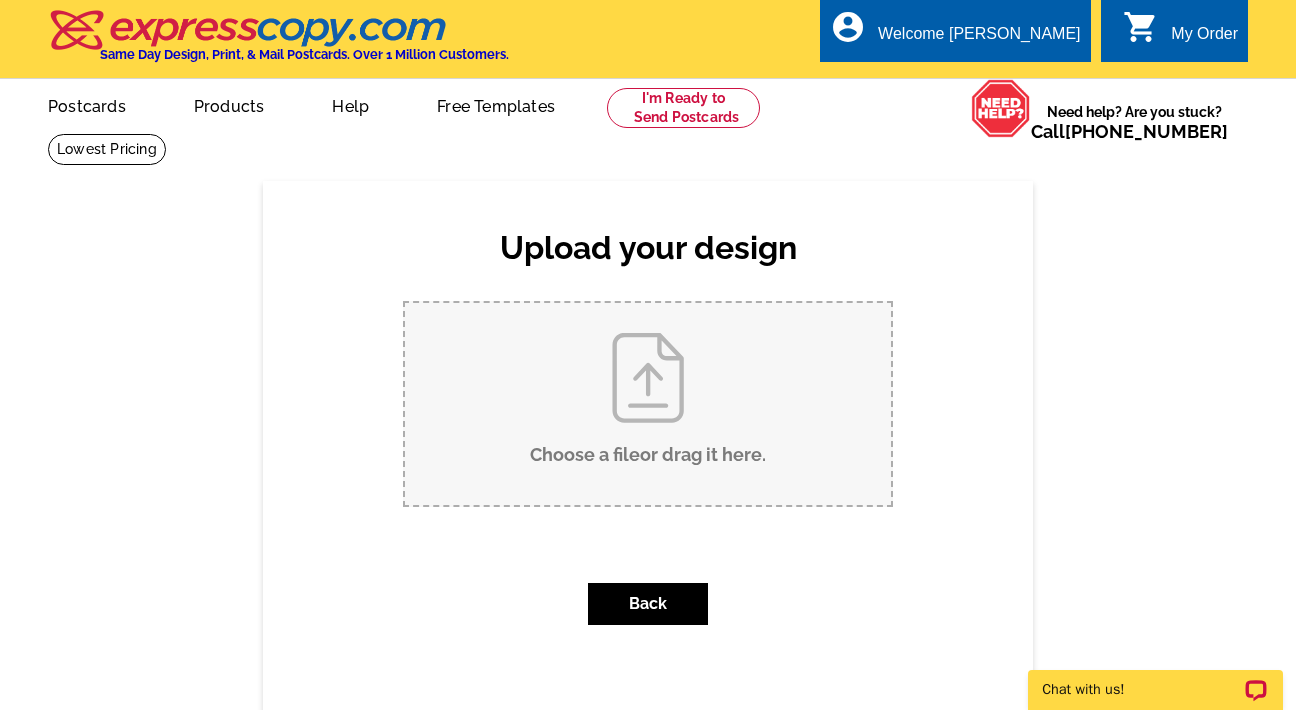 click on "Choose a file  or drag it here ." at bounding box center (648, 404) 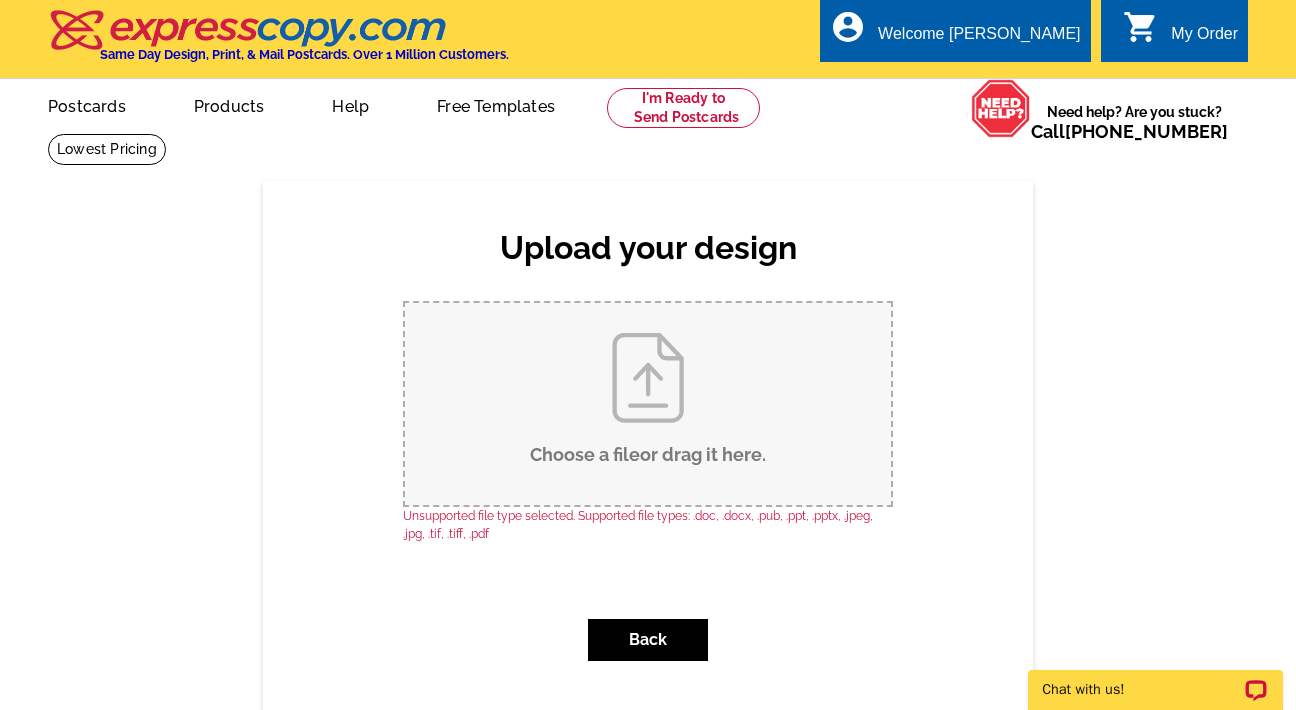 click on "Choose a file  or drag it here ." at bounding box center [648, 404] 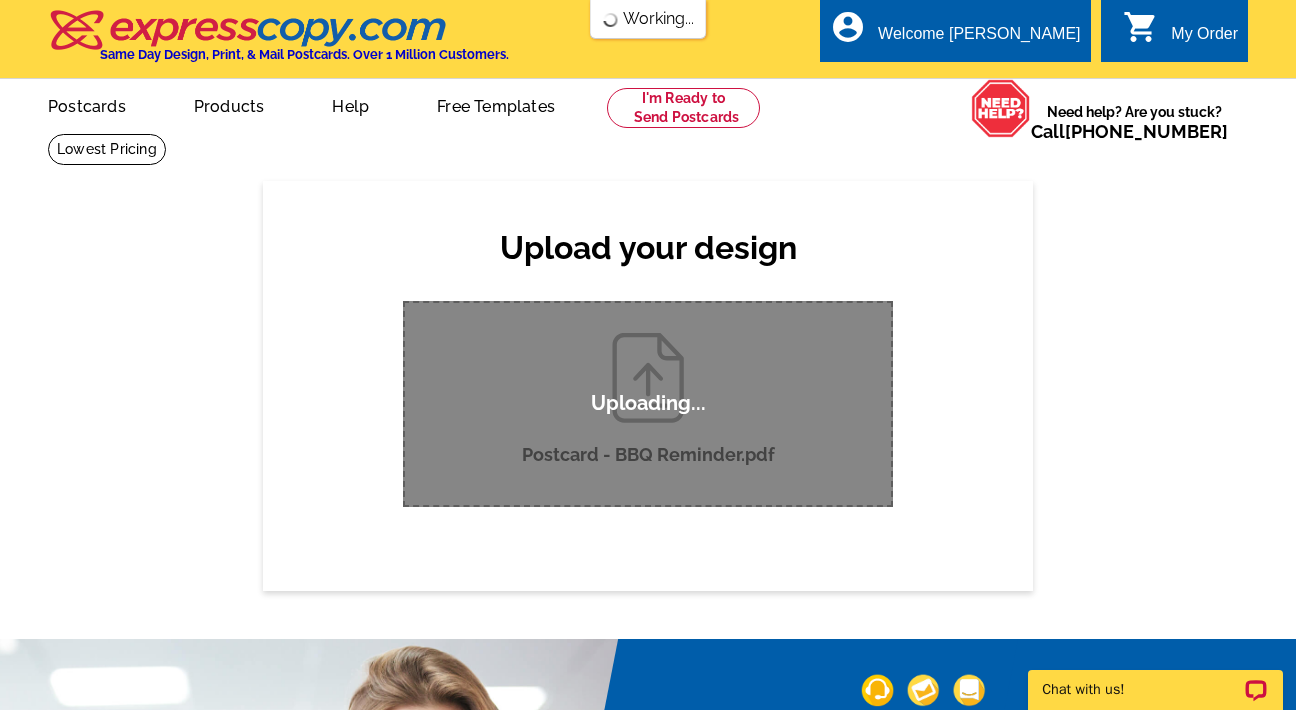 type 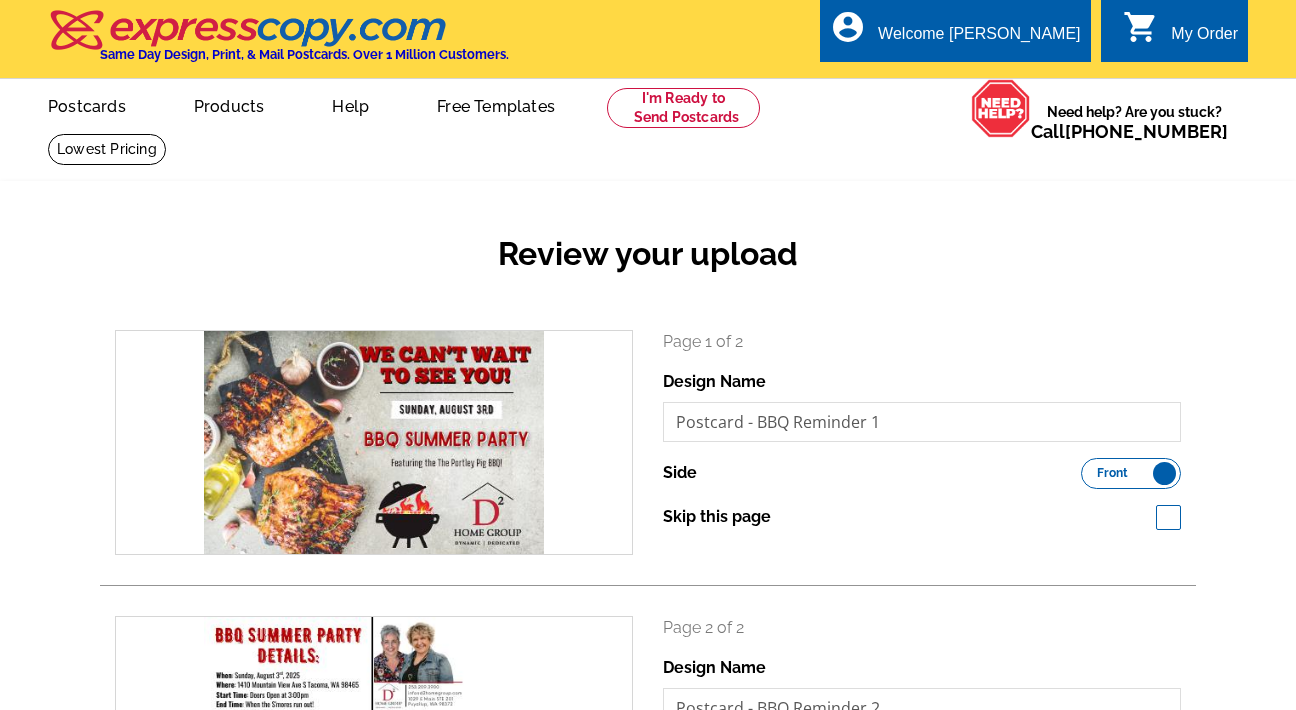 scroll, scrollTop: 0, scrollLeft: 0, axis: both 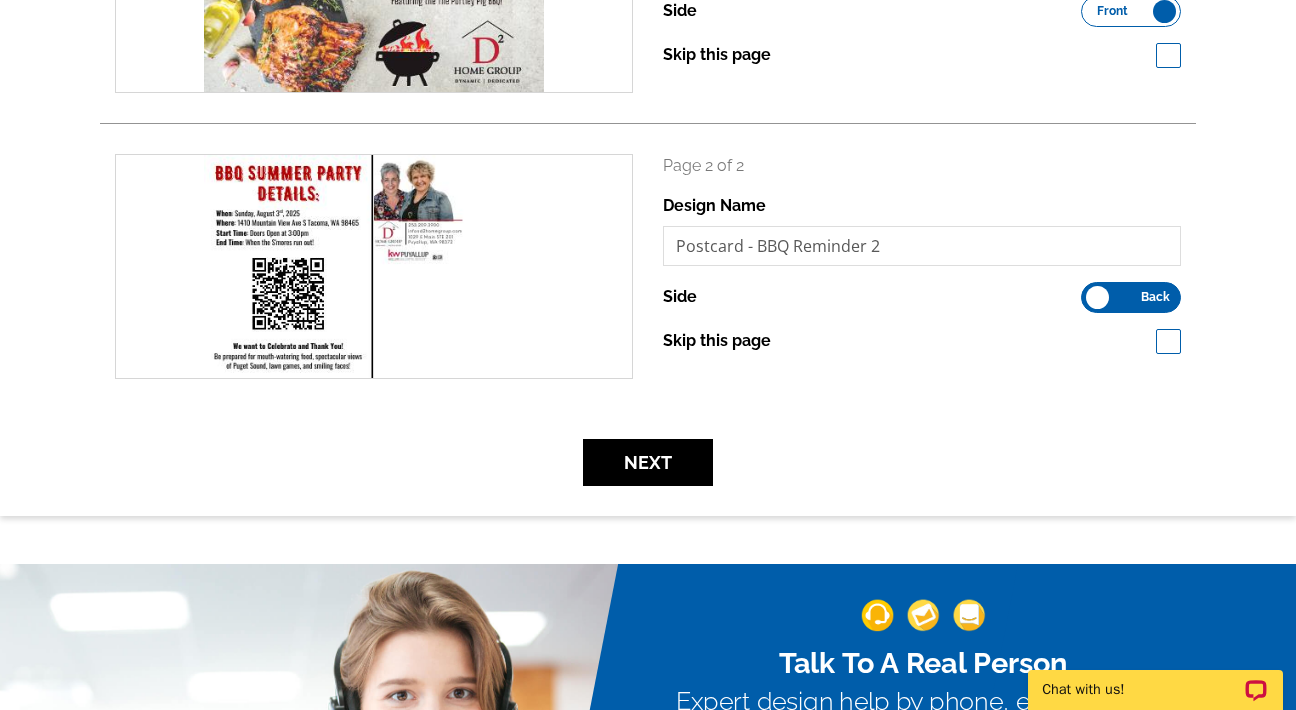 click on "Back" at bounding box center (1155, 297) 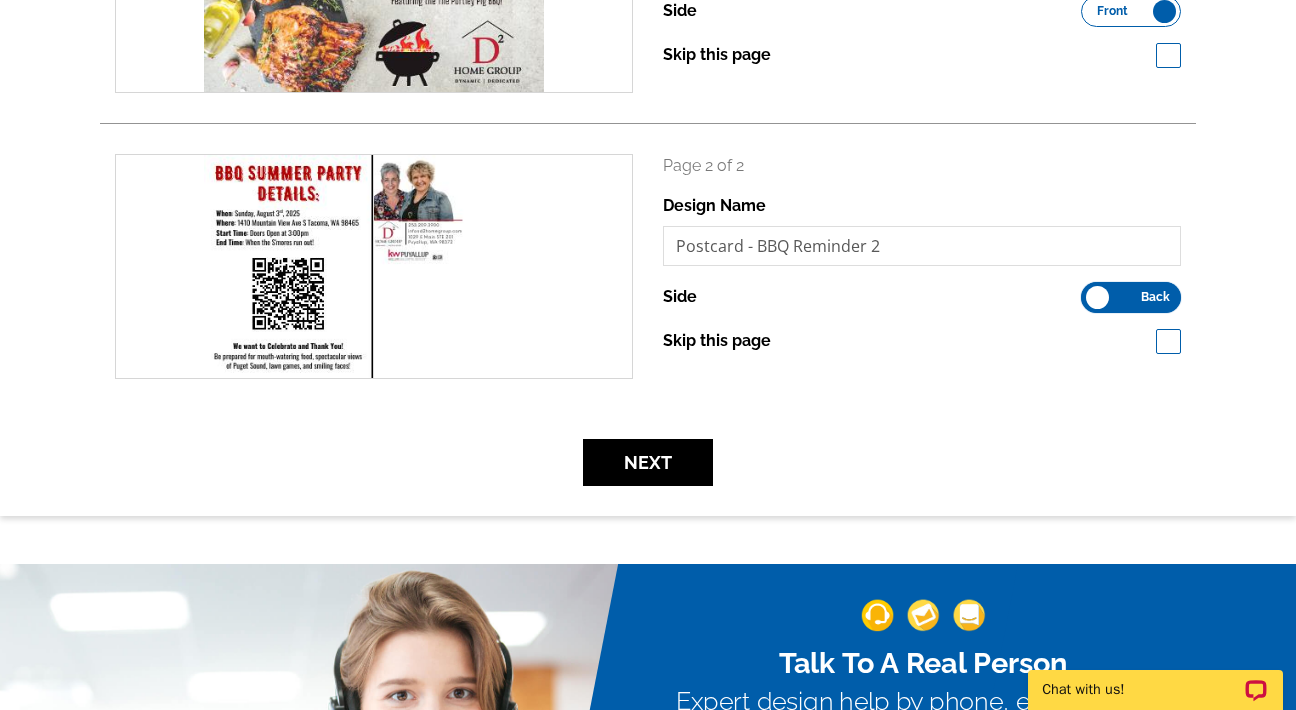 click on "Front
Back" at bounding box center (1091, 292) 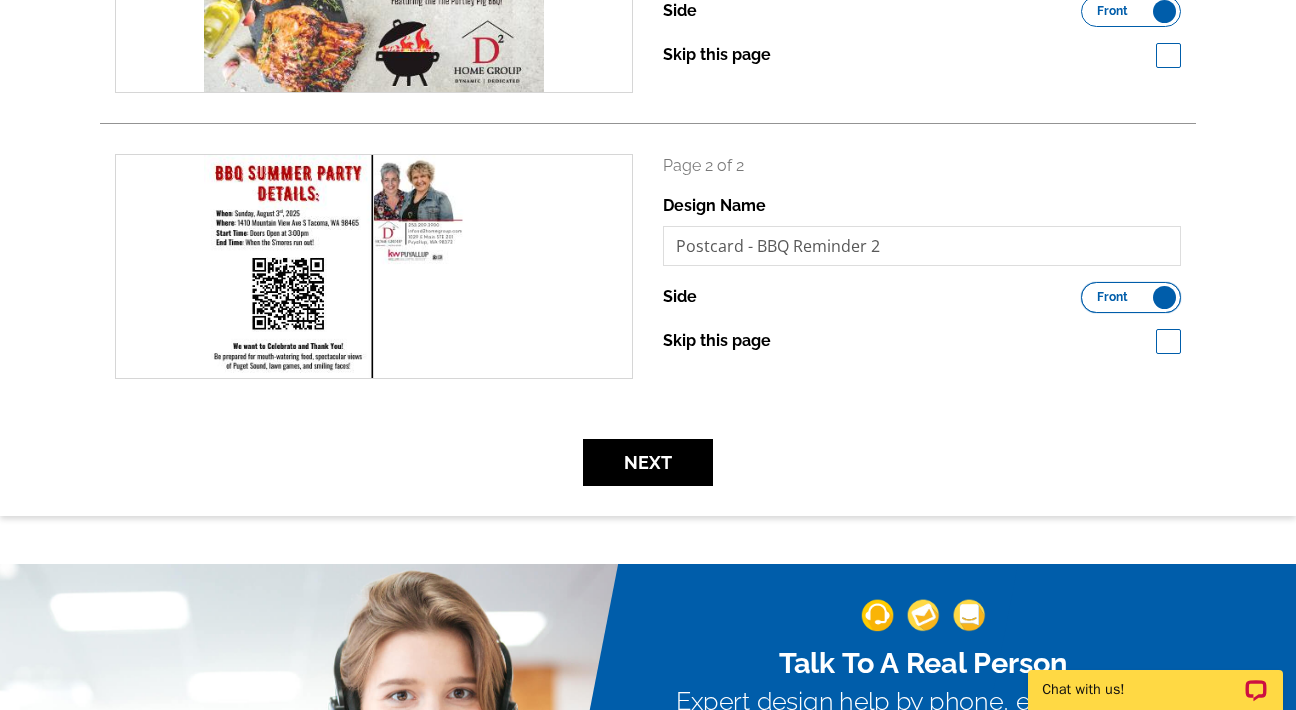 scroll, scrollTop: 0, scrollLeft: 0, axis: both 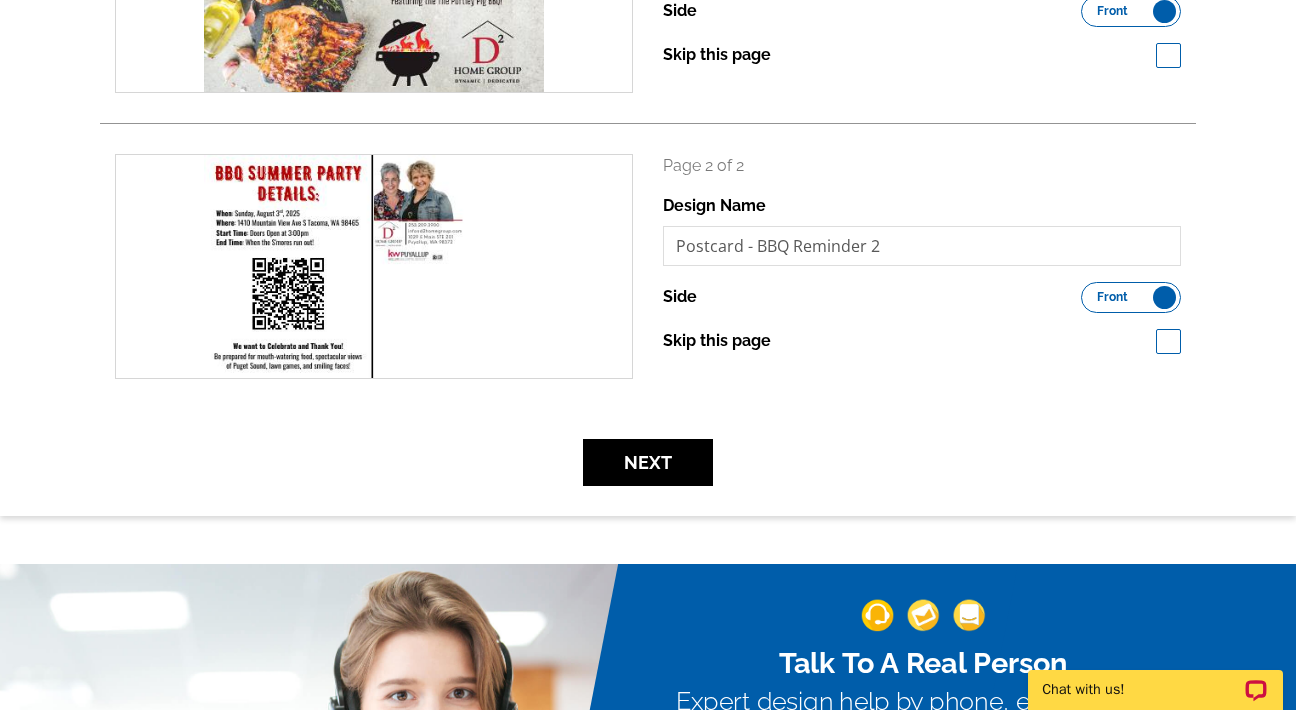 click on "Front
Back" at bounding box center (1131, 297) 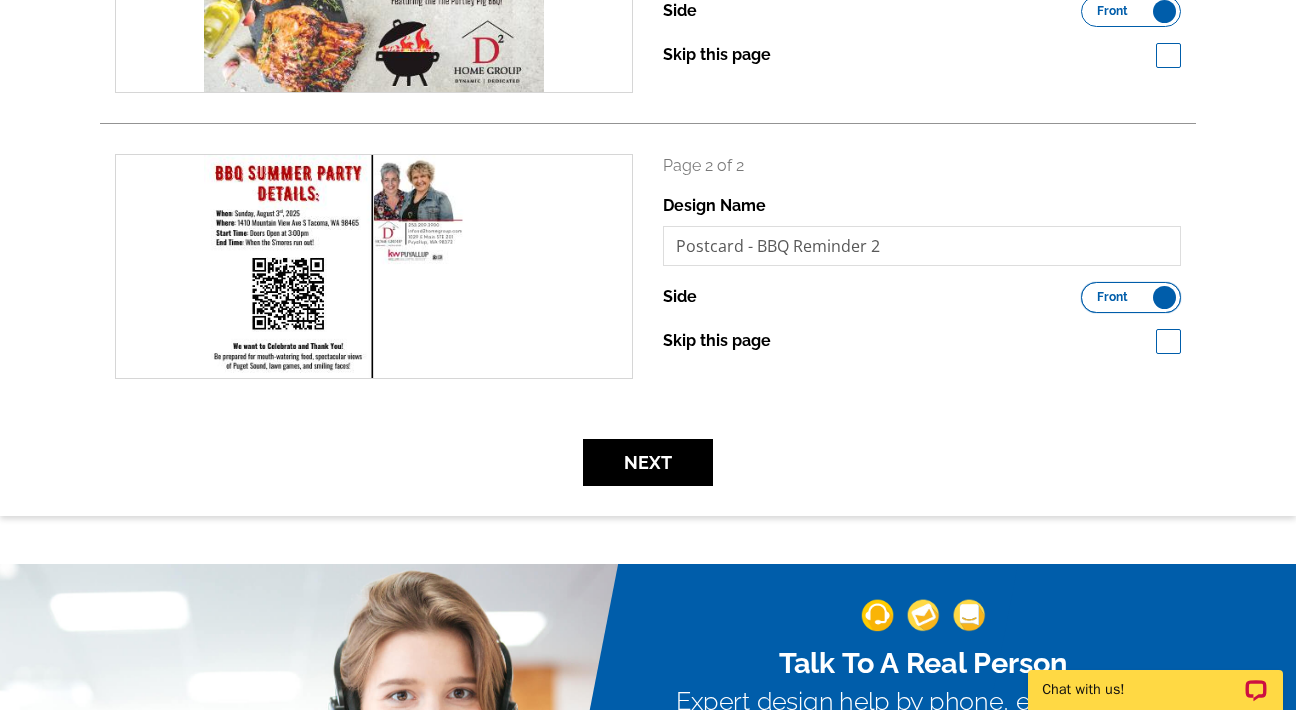 click on "Front
Back" at bounding box center [1091, 292] 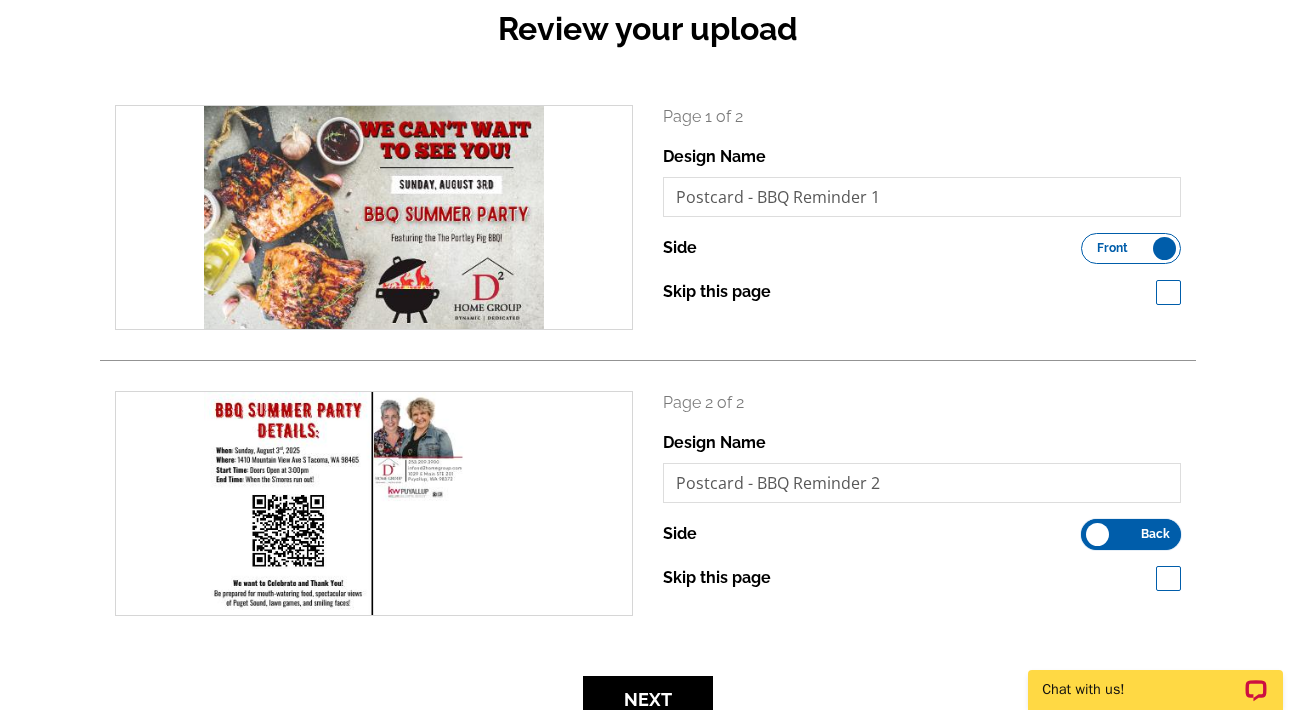 scroll, scrollTop: 243, scrollLeft: 0, axis: vertical 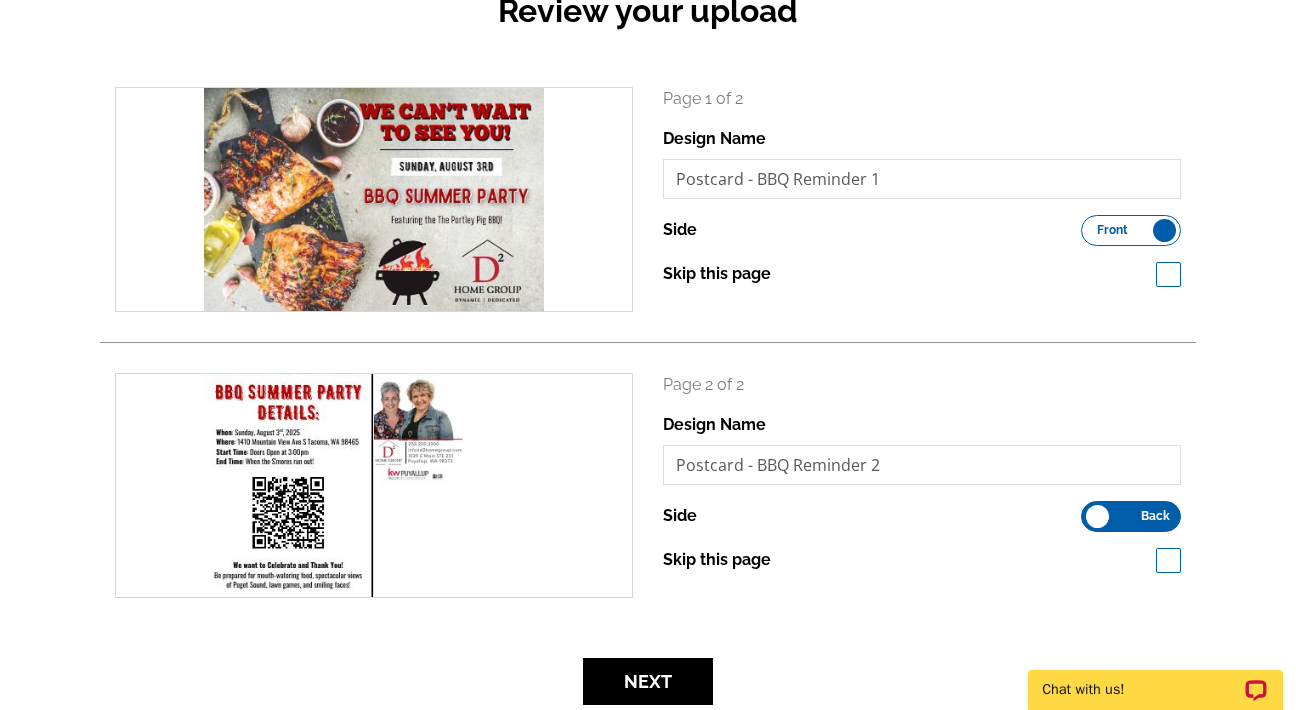 click at bounding box center (1168, 560) 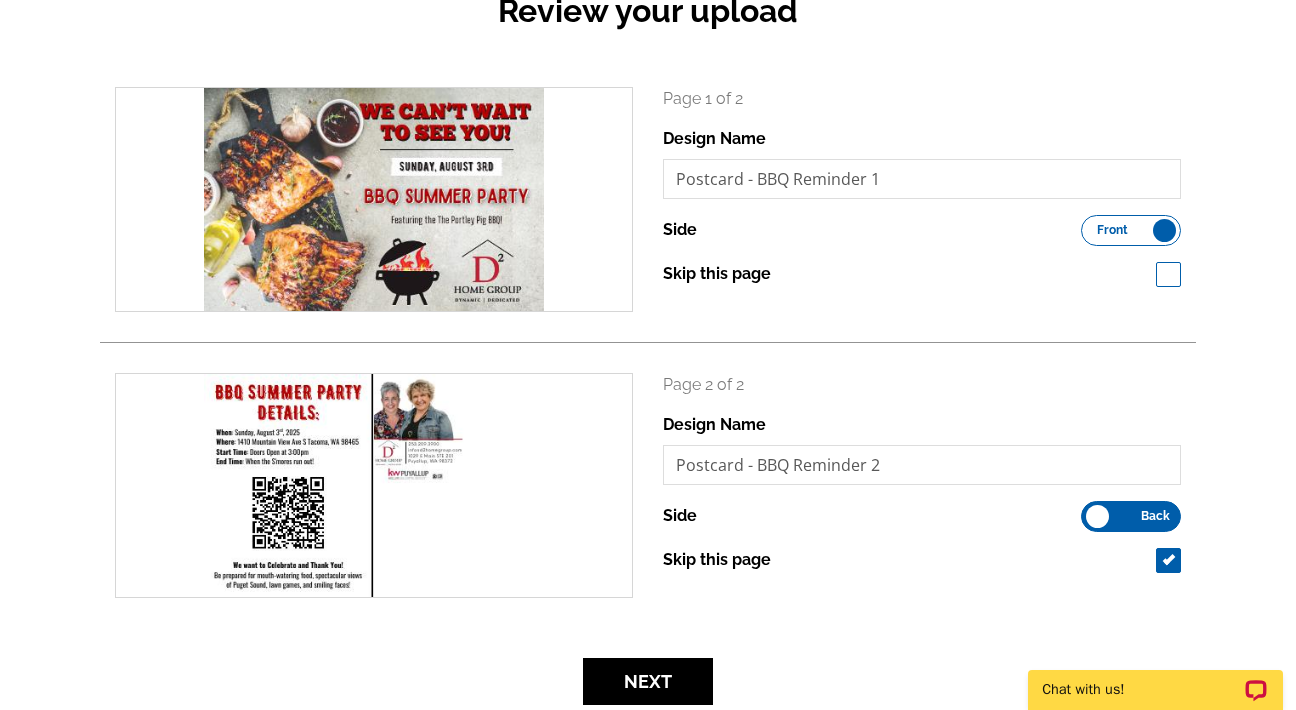 checkbox on "true" 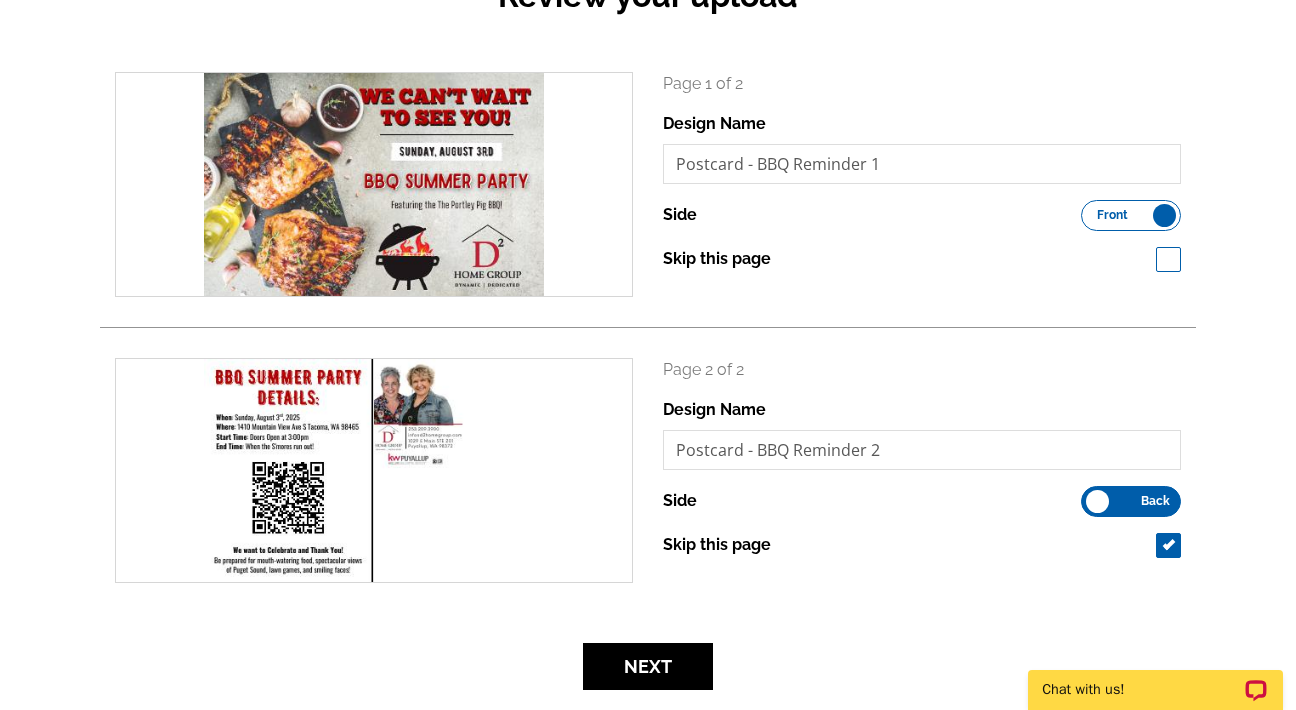 scroll, scrollTop: 528, scrollLeft: 0, axis: vertical 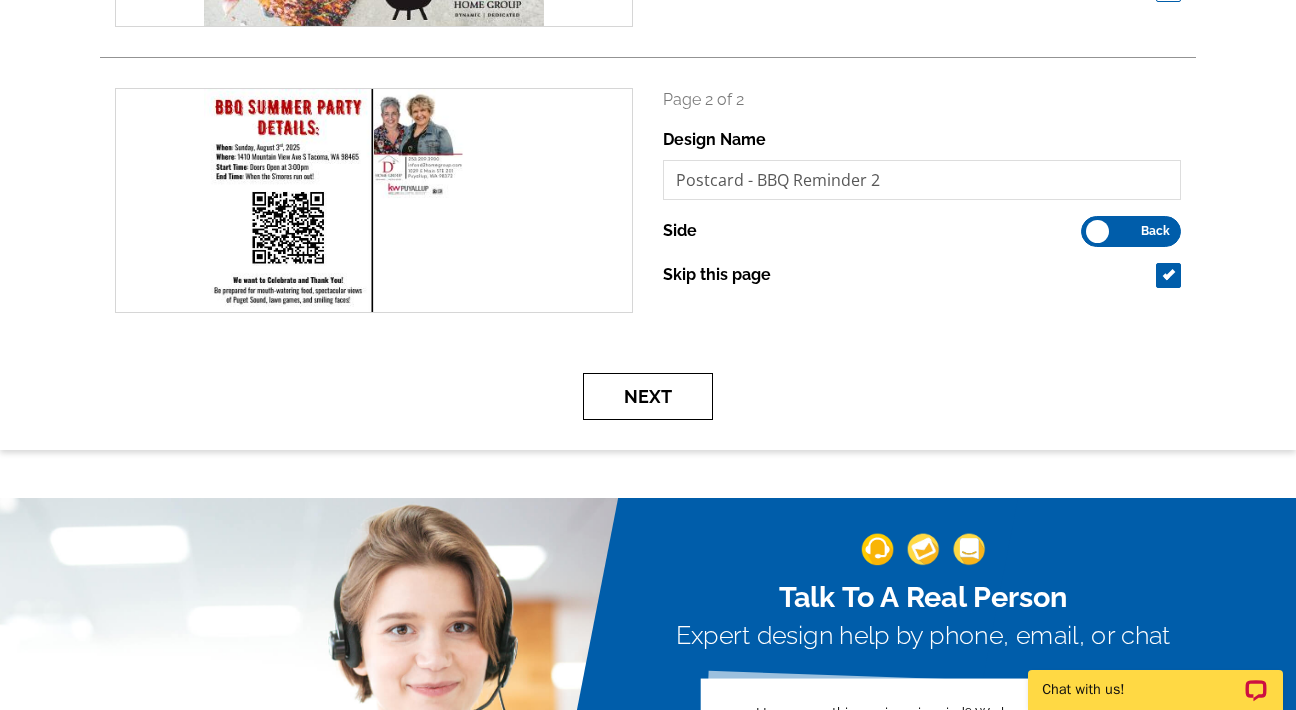 click on "Next" at bounding box center (648, 396) 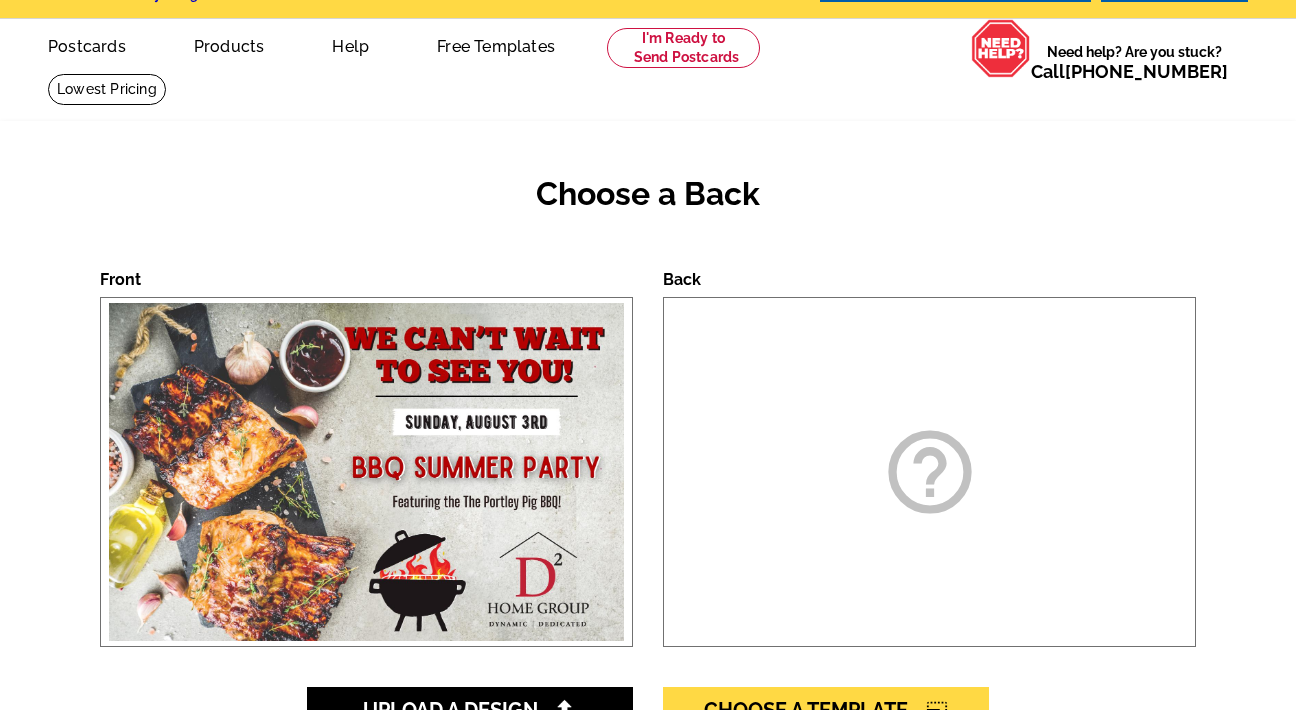 scroll, scrollTop: 194, scrollLeft: 0, axis: vertical 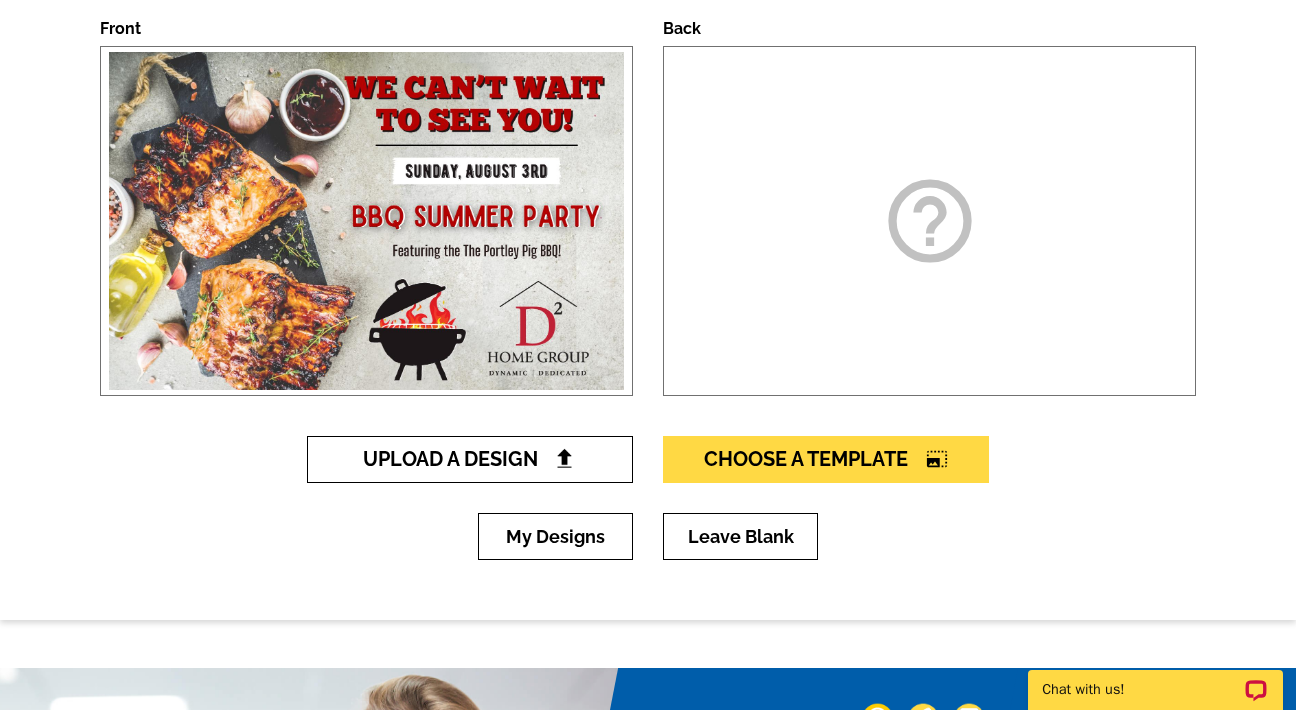 click on "Upload A Design" at bounding box center (470, 459) 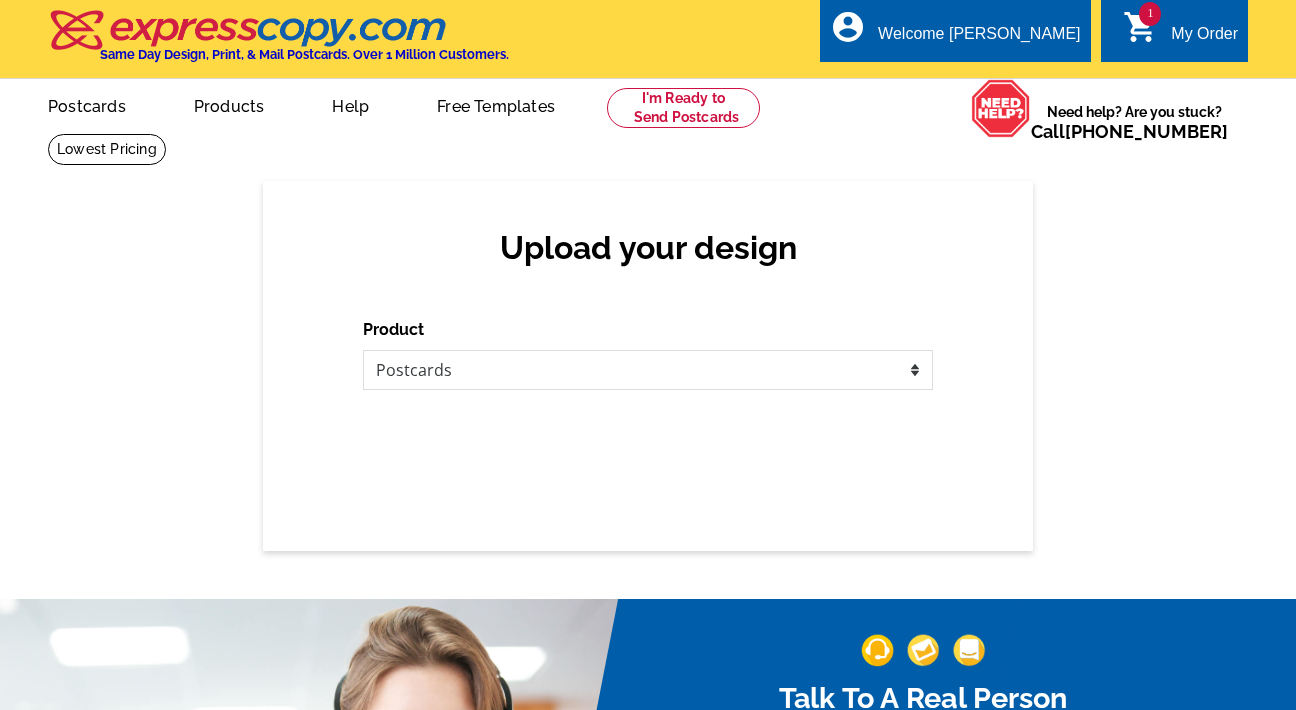 scroll, scrollTop: 0, scrollLeft: 0, axis: both 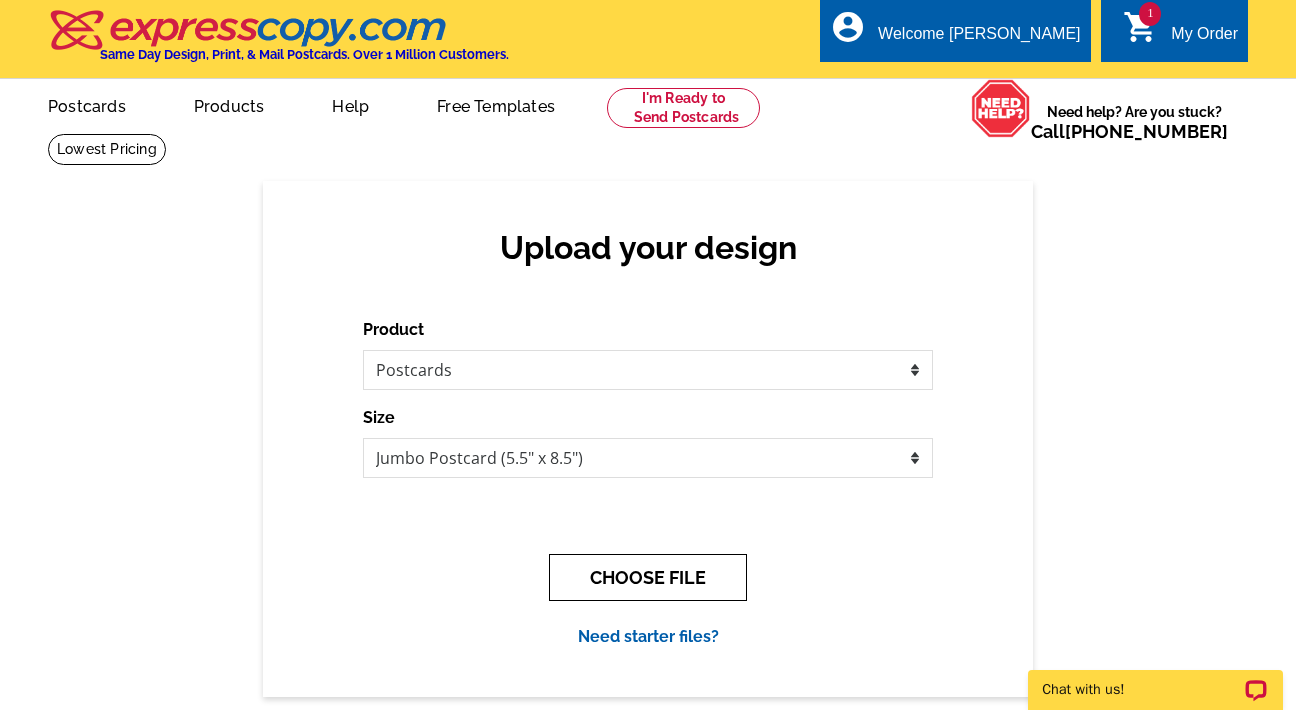 click on "CHOOSE FILE" at bounding box center [648, 577] 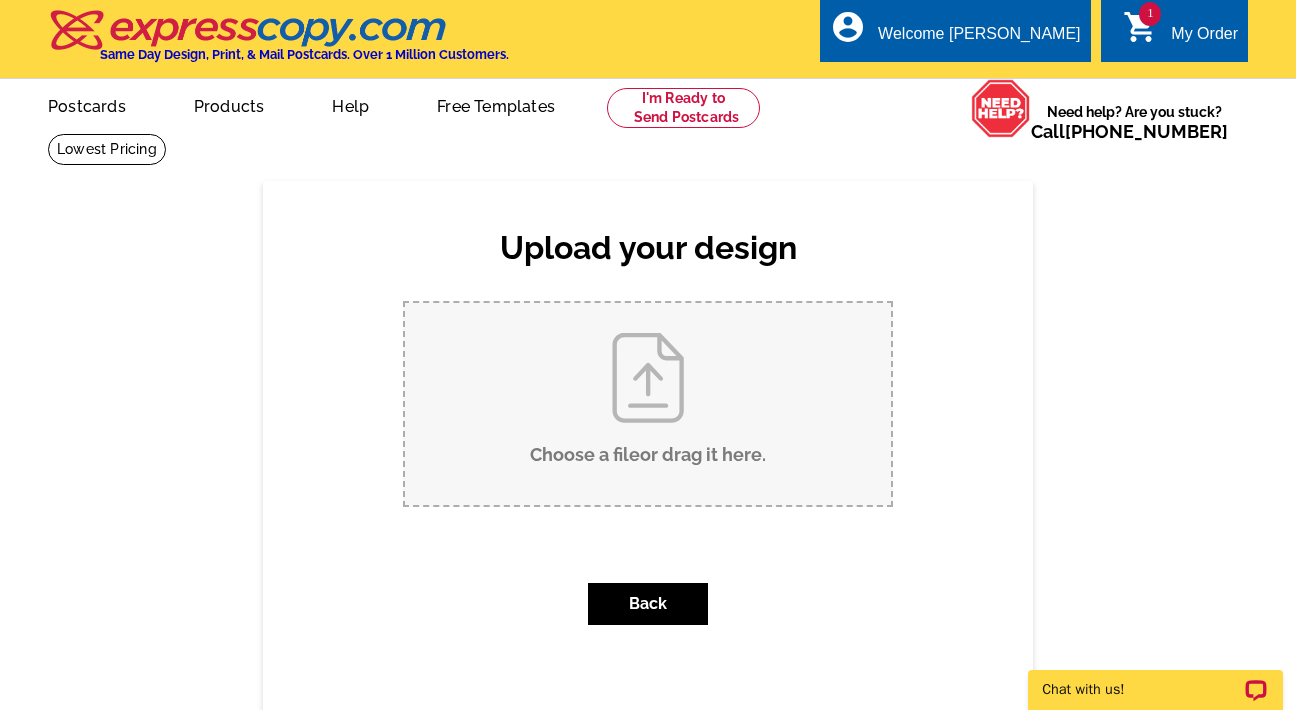 click on "Choose a file  or drag it here ." at bounding box center (648, 404) 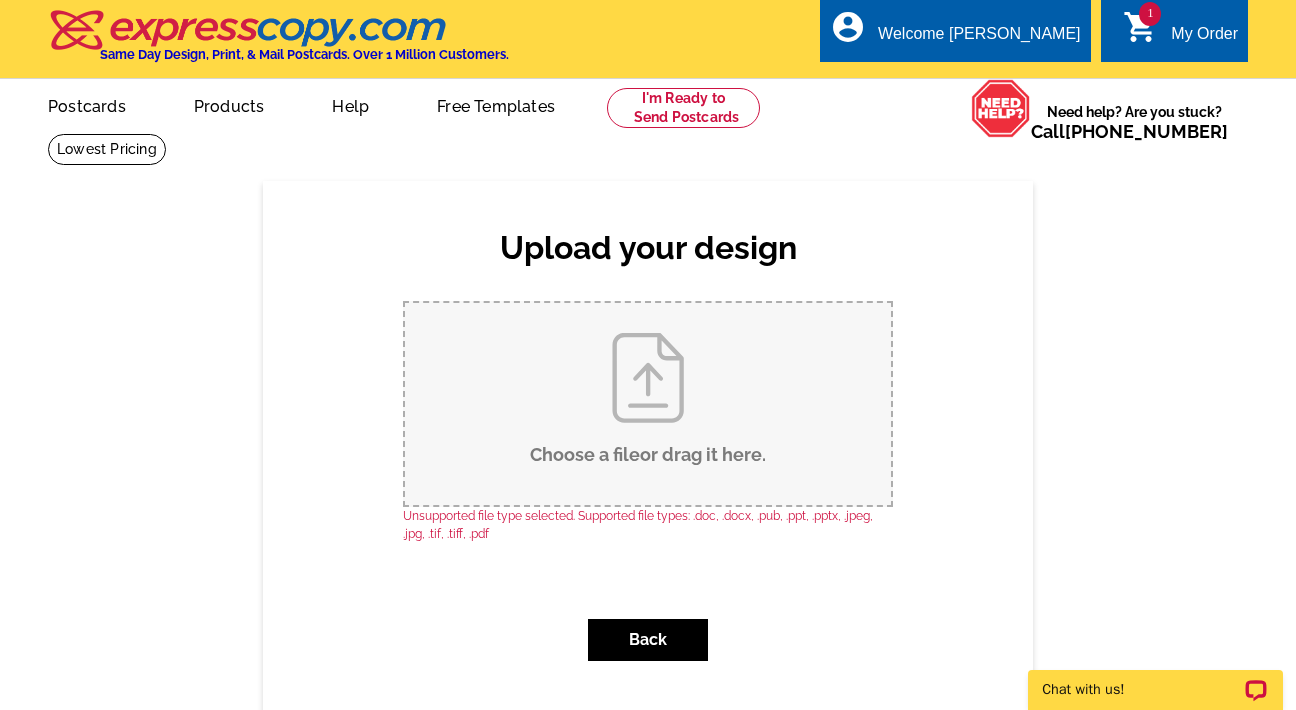 scroll, scrollTop: 0, scrollLeft: 0, axis: both 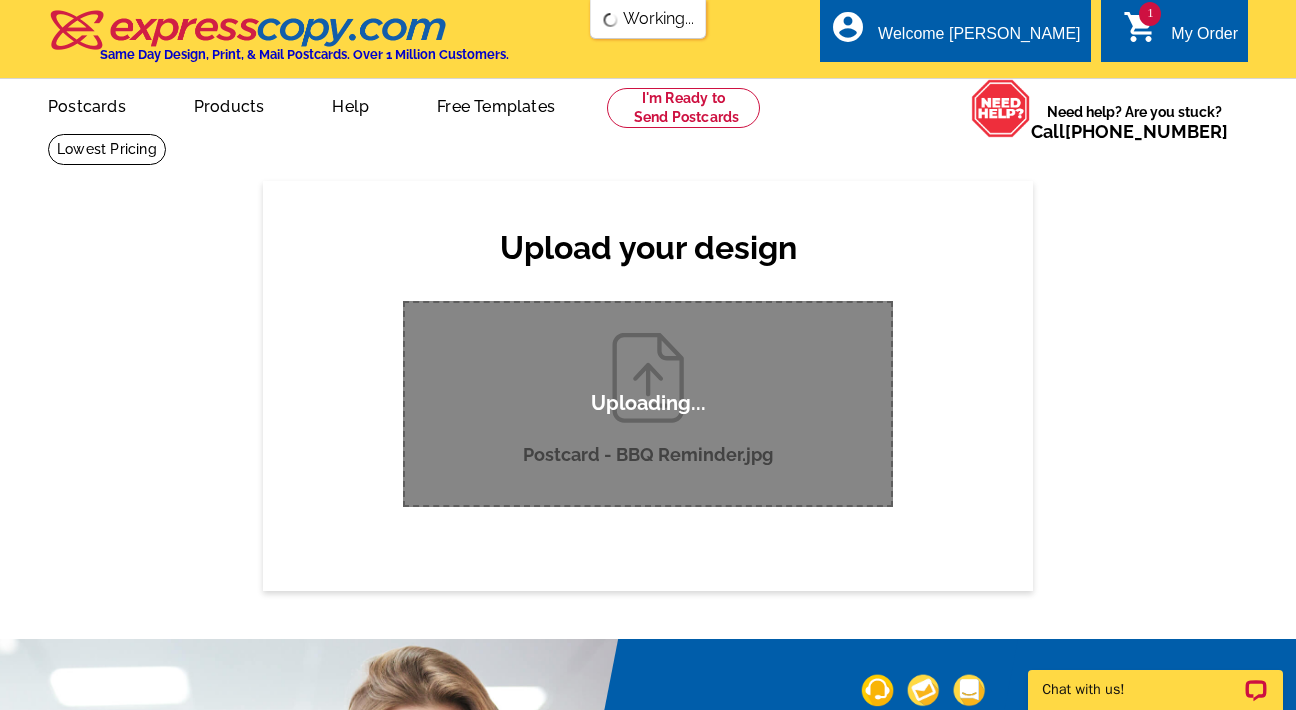 type 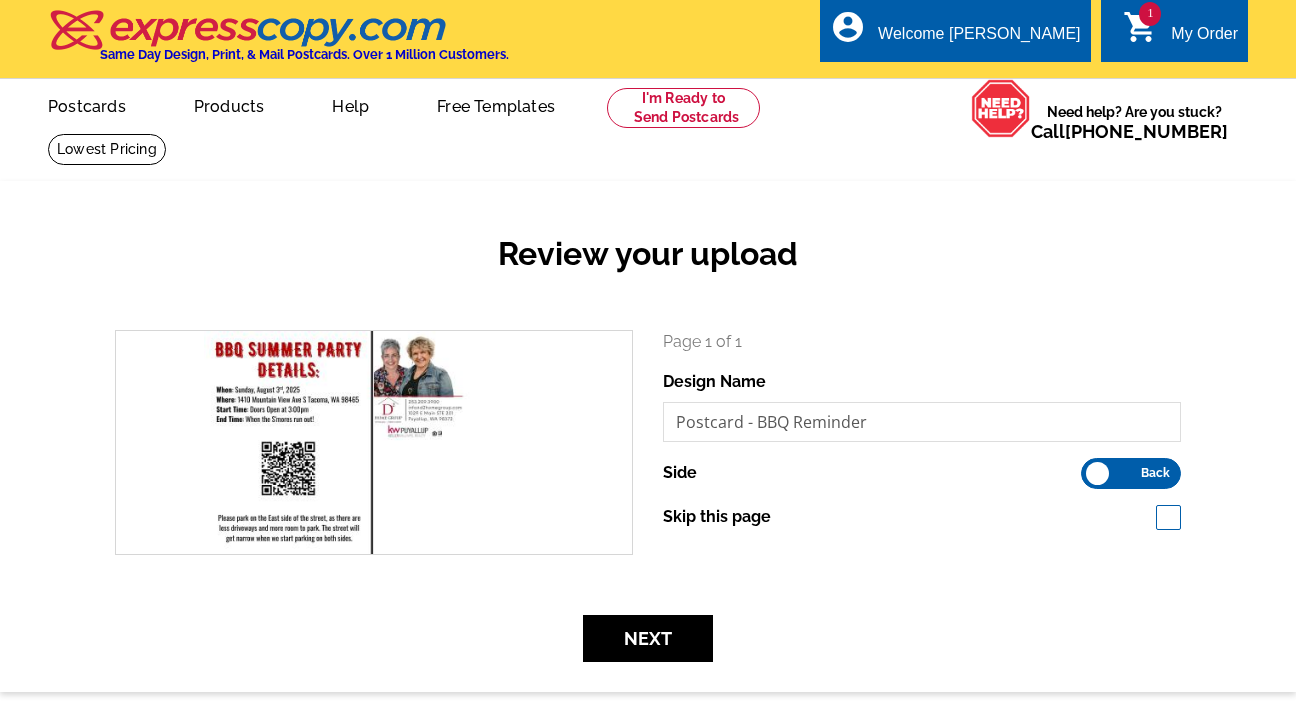 scroll, scrollTop: 0, scrollLeft: 0, axis: both 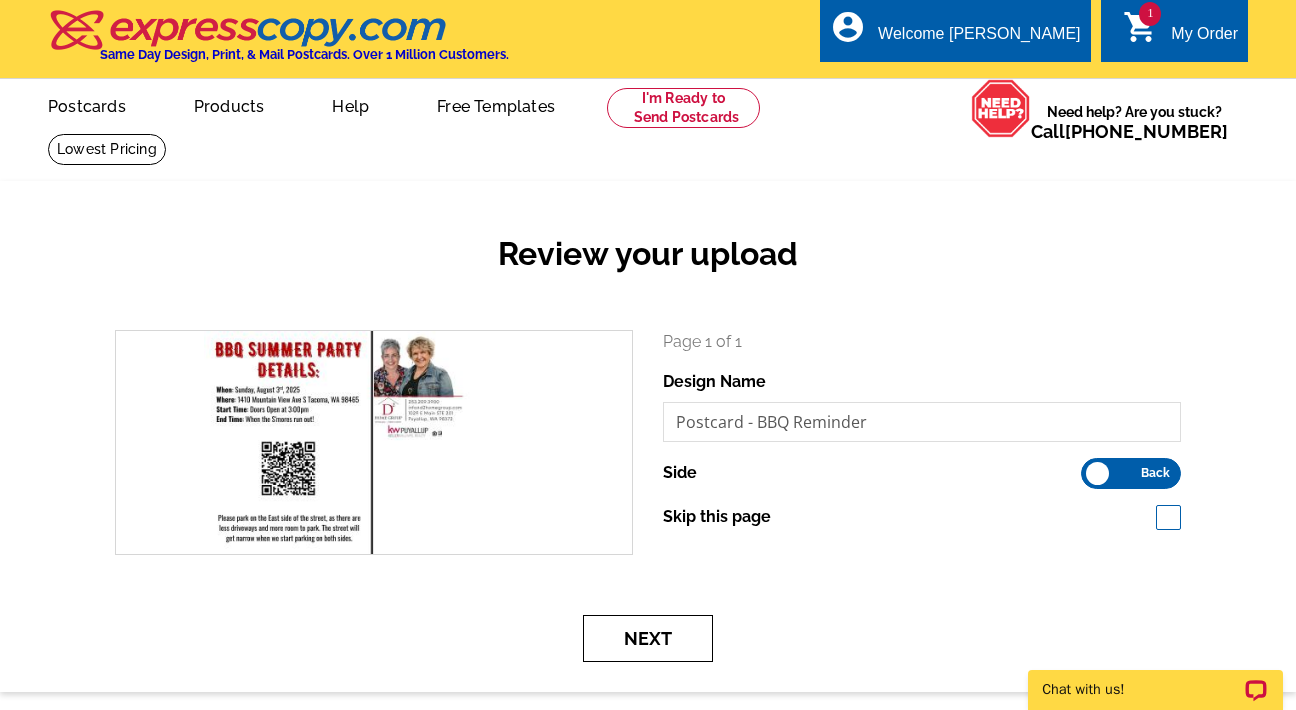 click on "Next" at bounding box center [648, 638] 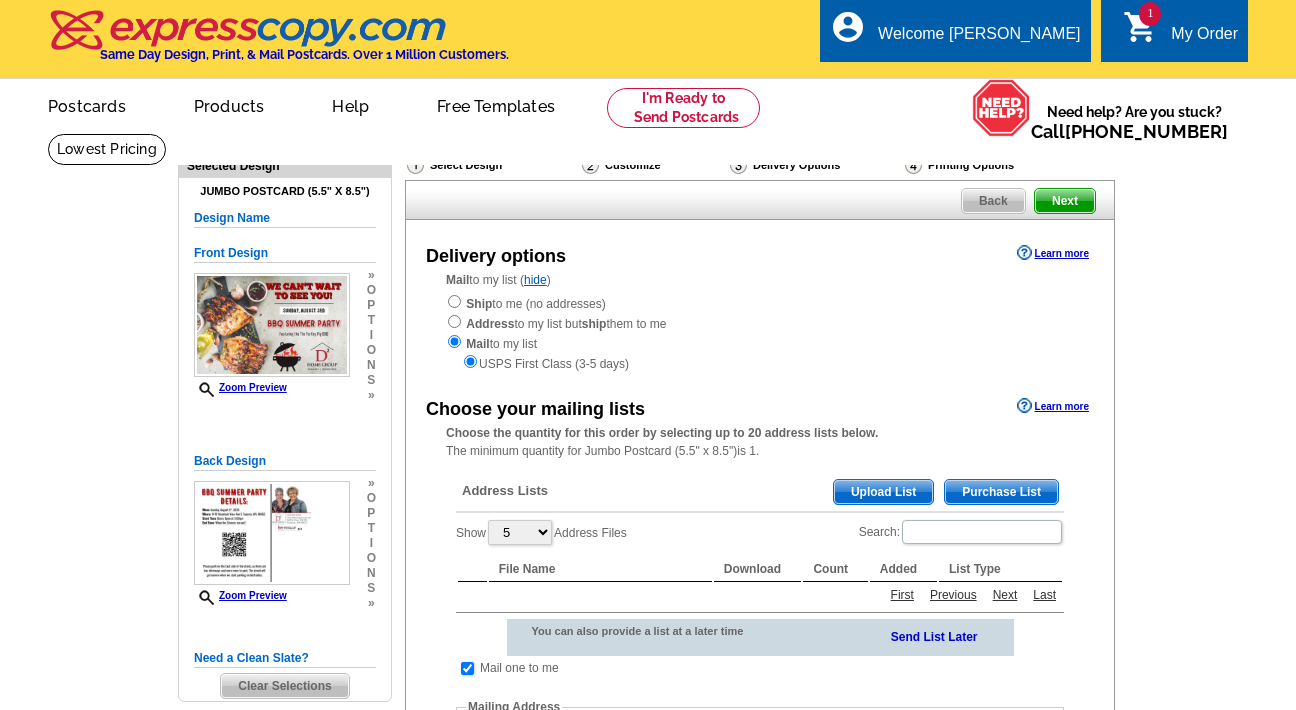 scroll, scrollTop: 0, scrollLeft: 0, axis: both 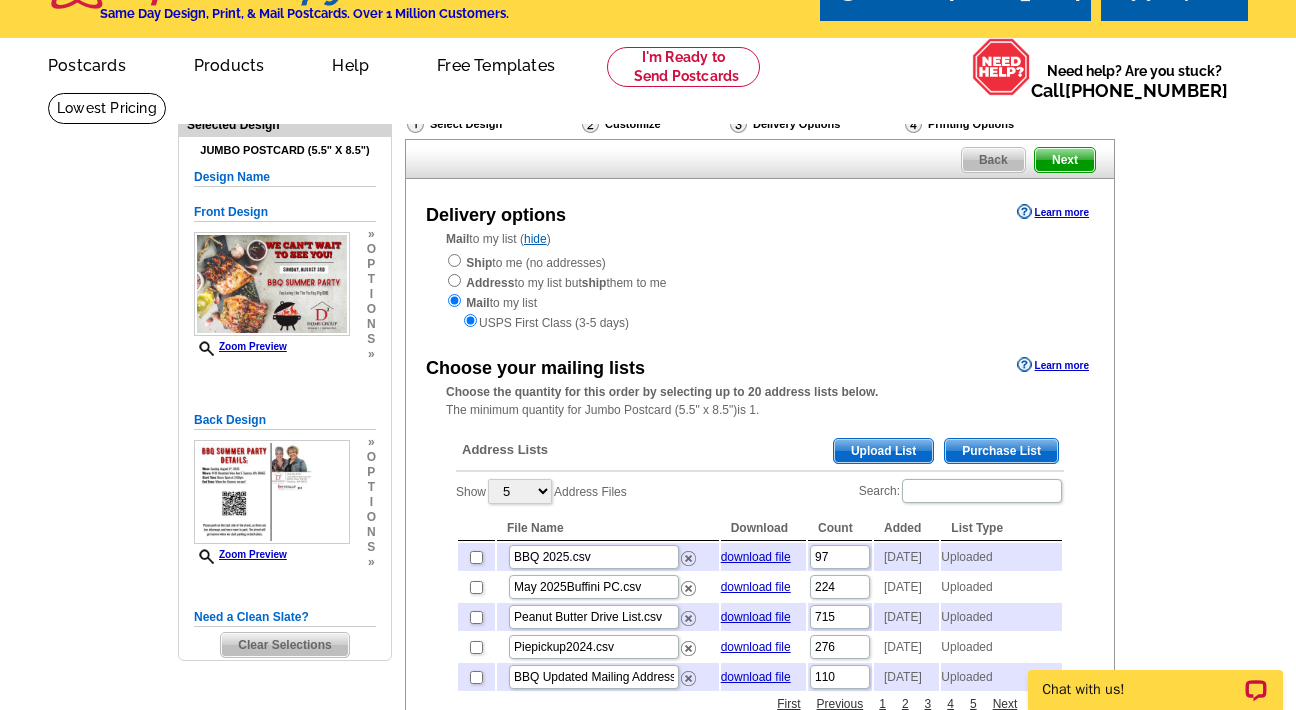 click on "Upload List" at bounding box center (883, 451) 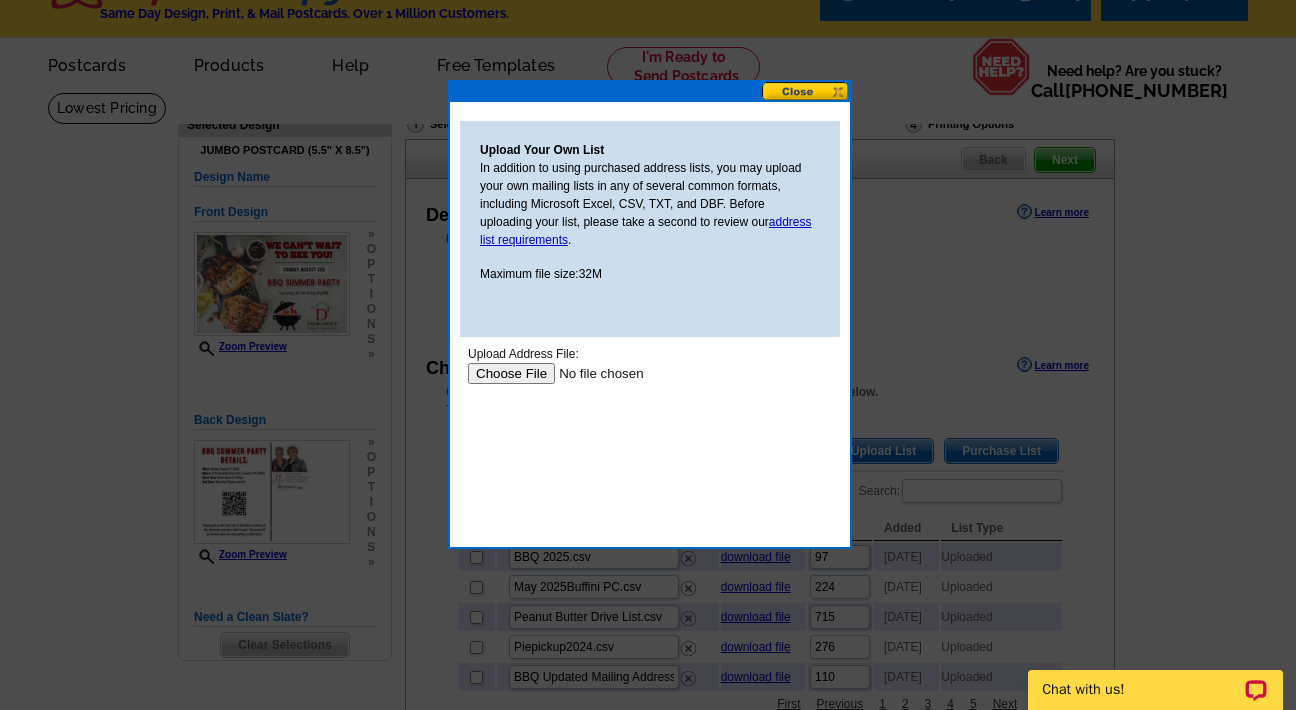 scroll, scrollTop: 0, scrollLeft: 0, axis: both 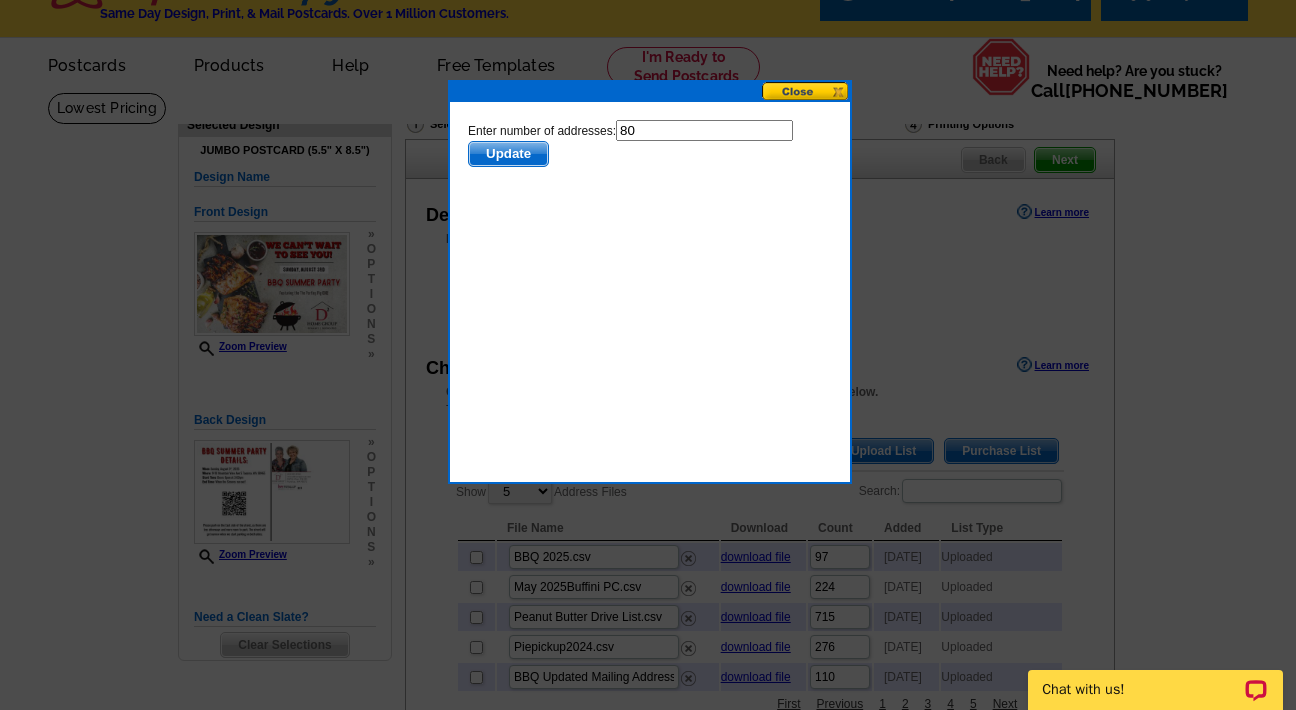 click on "Update" at bounding box center (508, 154) 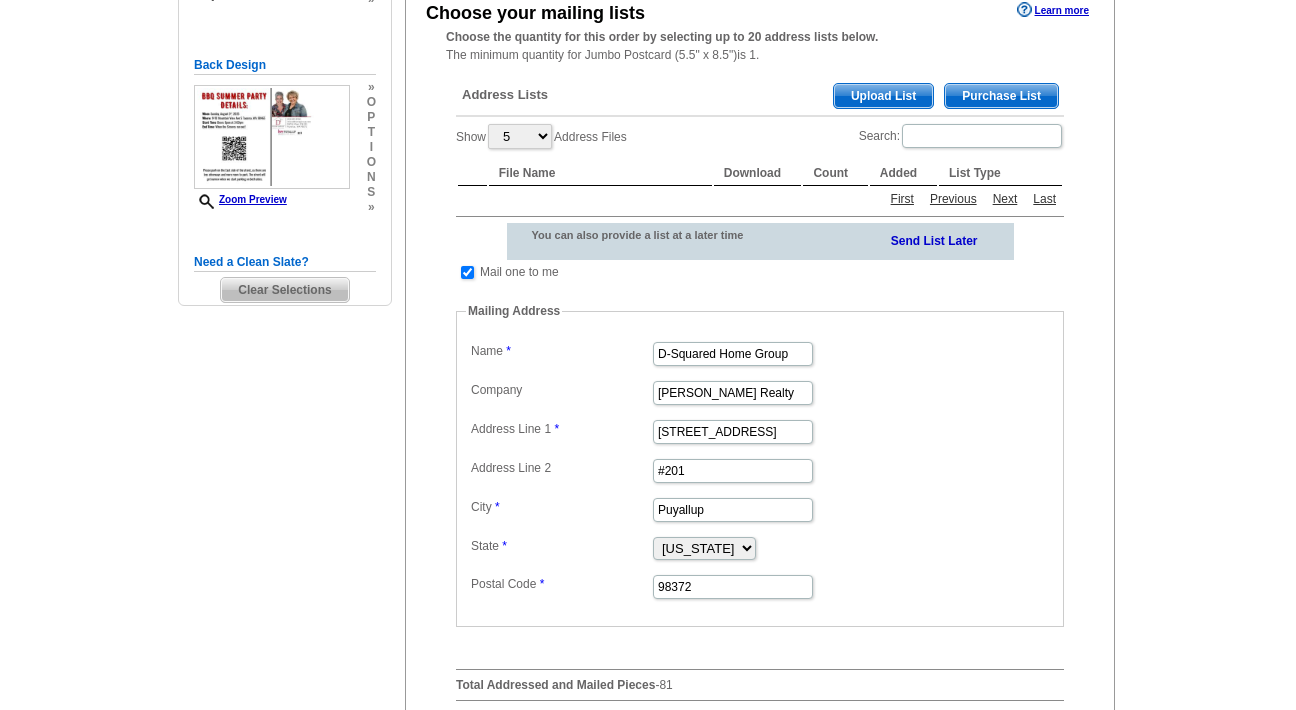 scroll, scrollTop: 737, scrollLeft: 0, axis: vertical 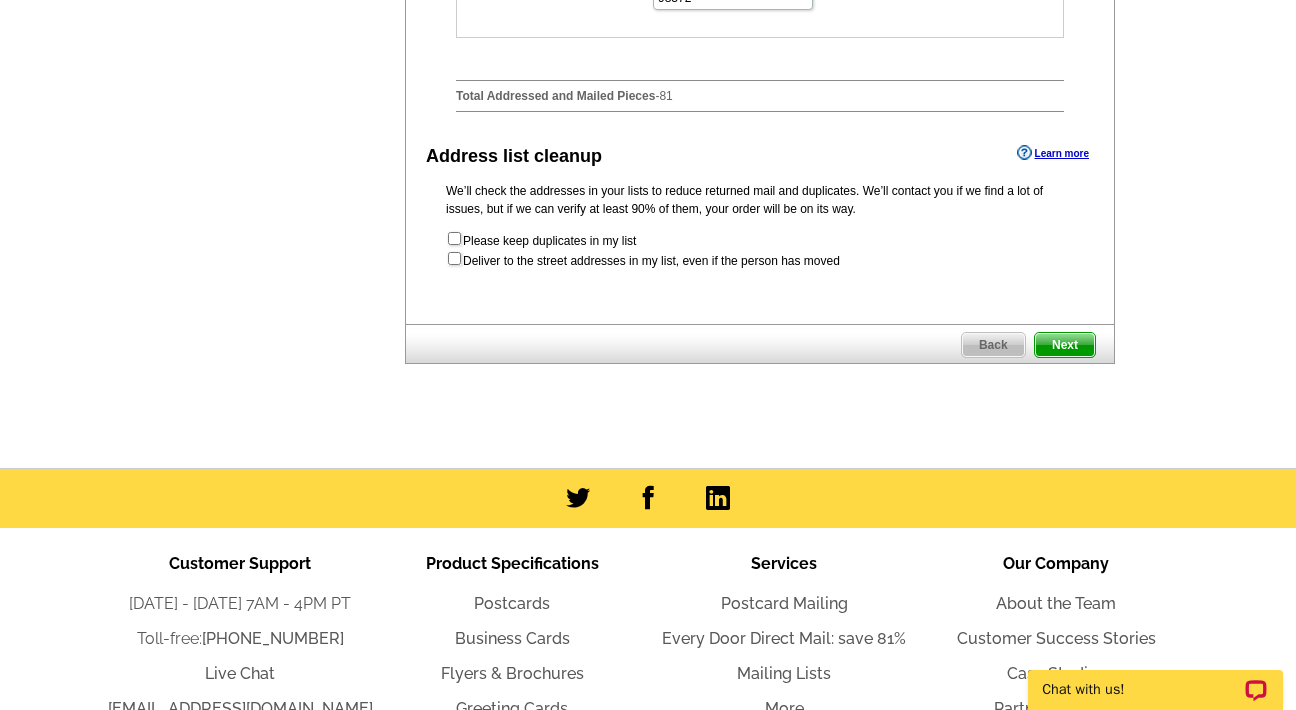 click on "Next" at bounding box center [1065, 345] 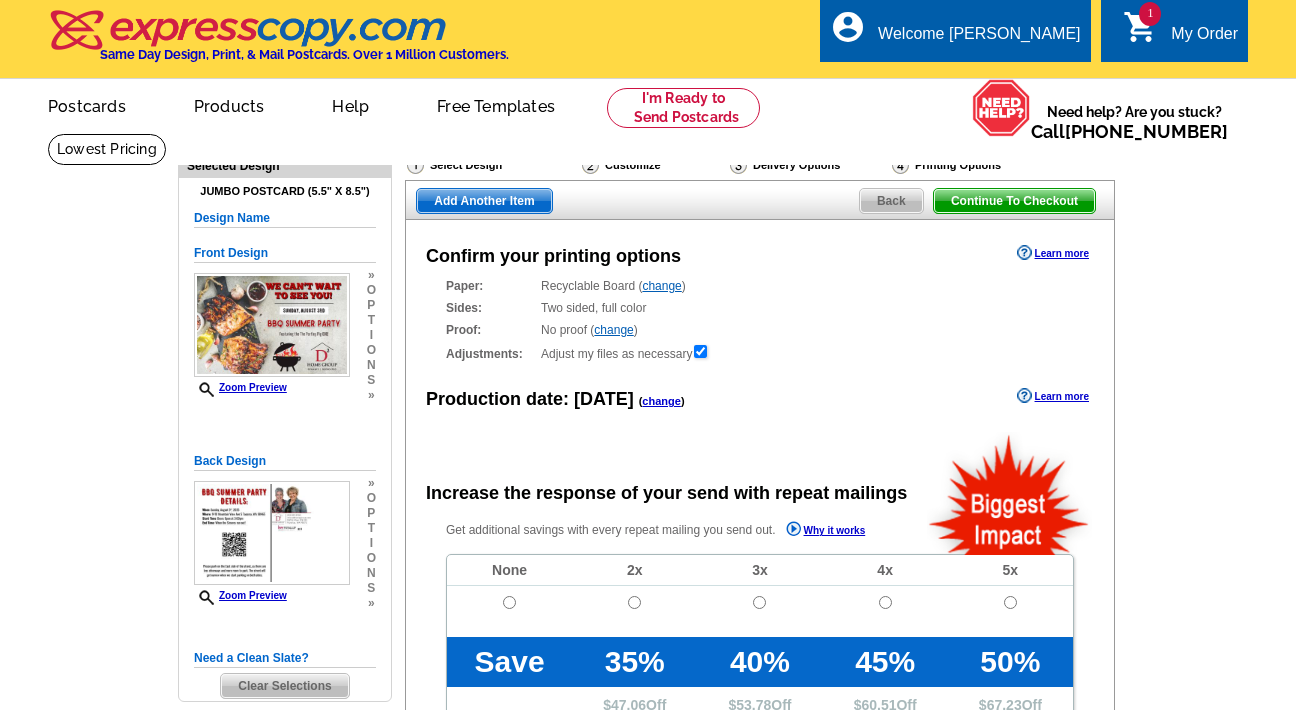 scroll, scrollTop: 0, scrollLeft: 0, axis: both 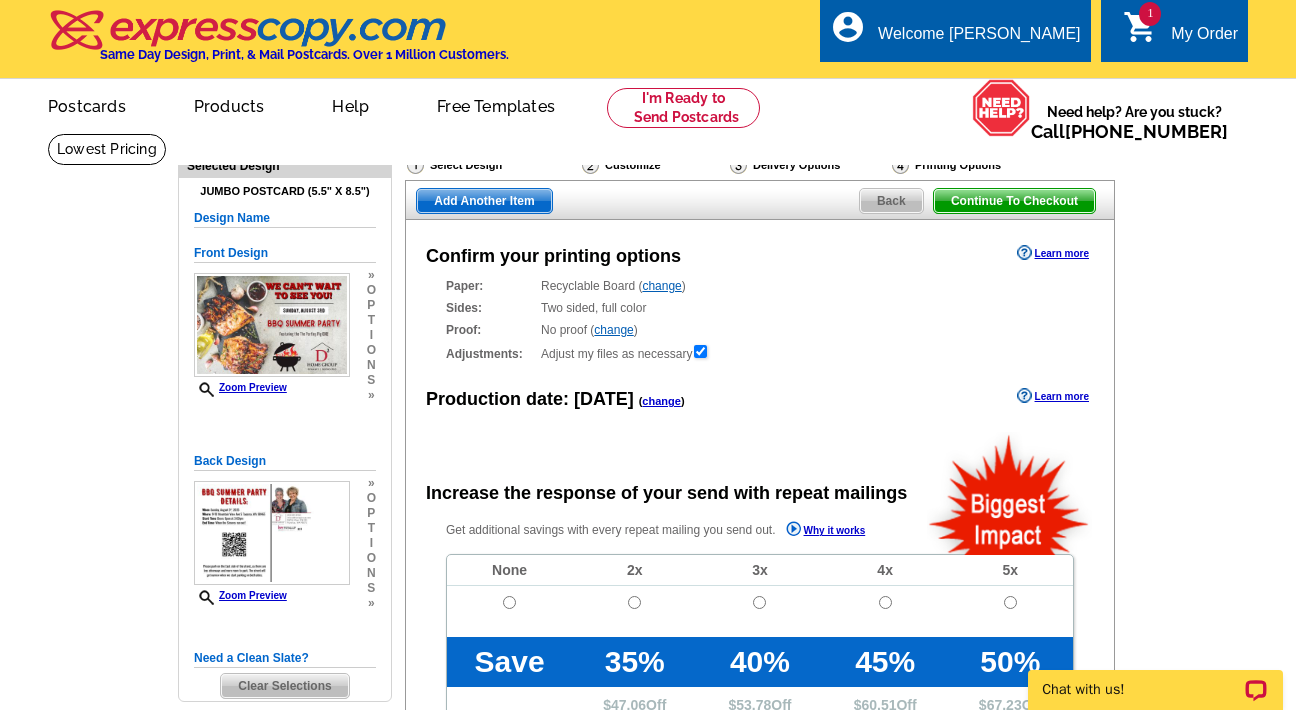radio on "false" 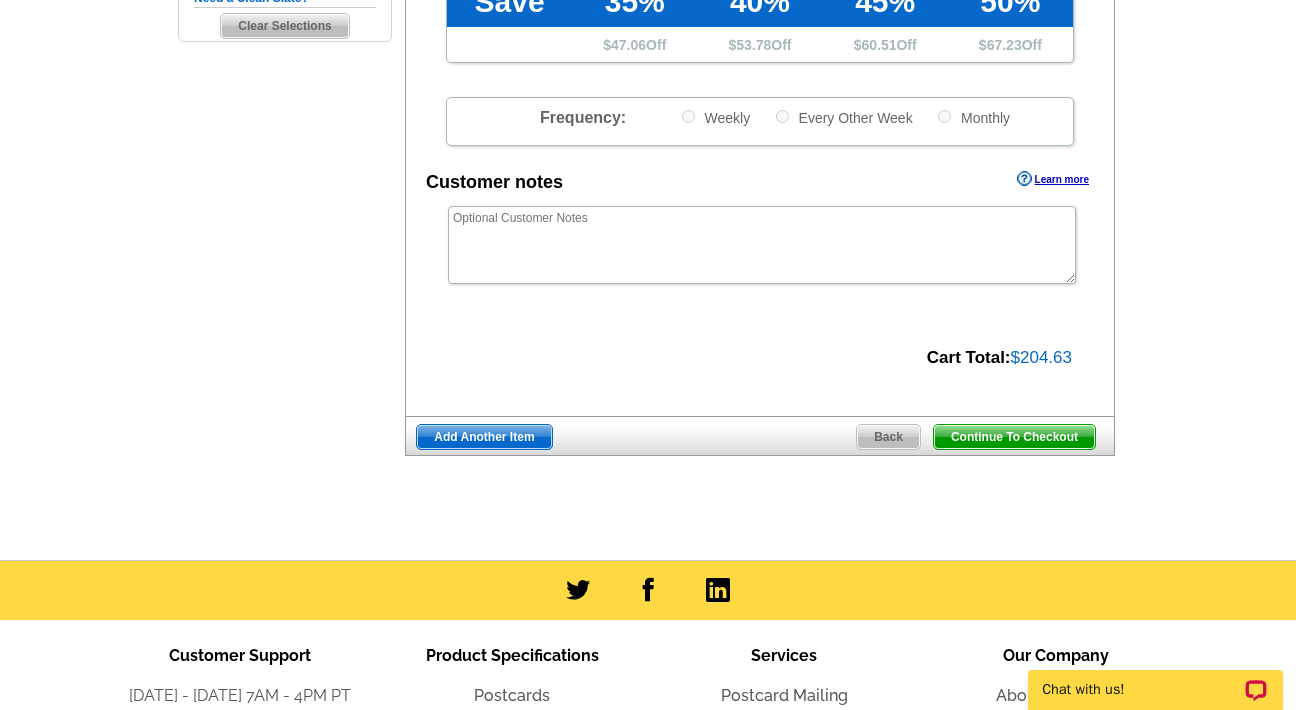 scroll, scrollTop: 664, scrollLeft: 0, axis: vertical 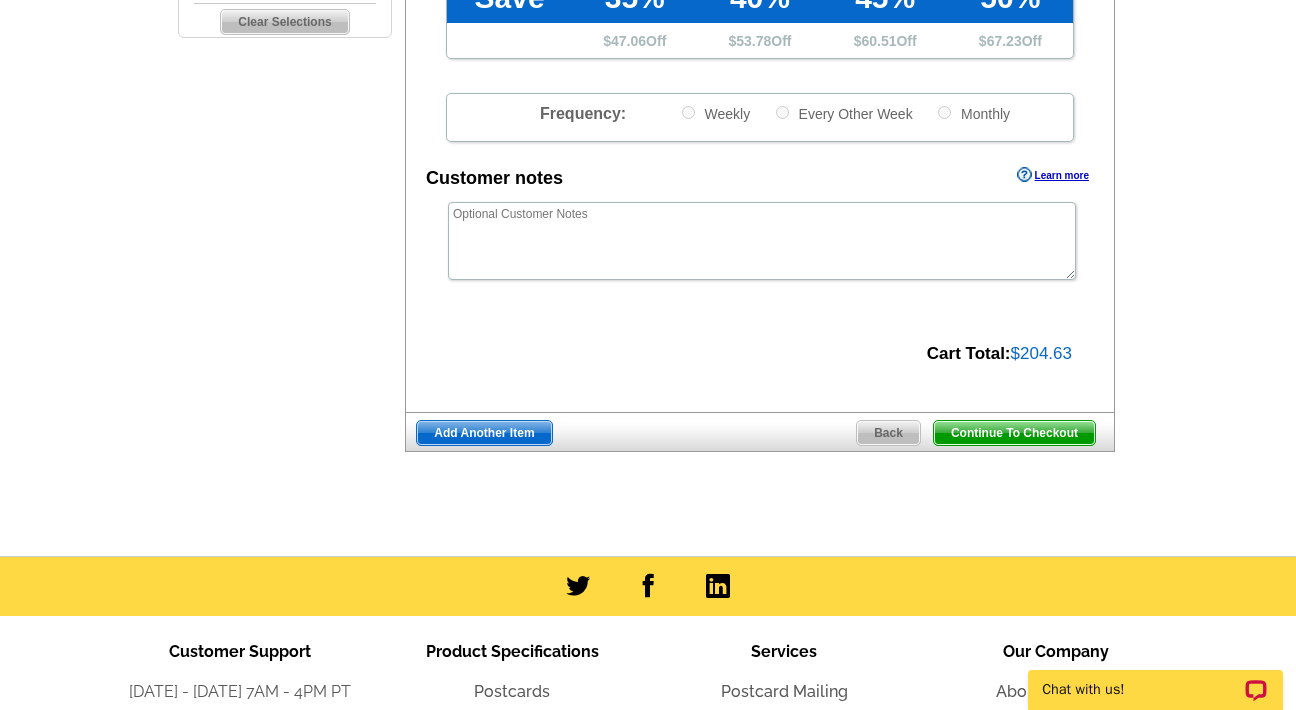 click on "Continue To Checkout" at bounding box center (1014, 433) 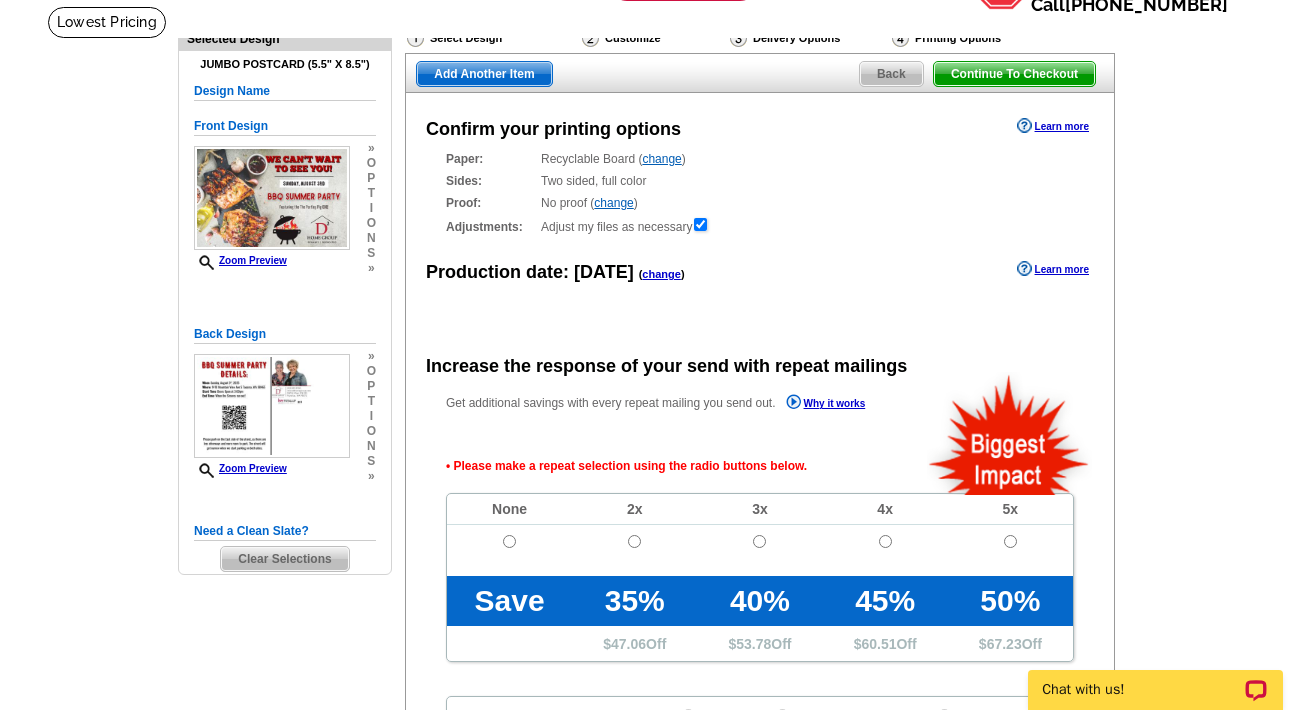 scroll, scrollTop: 120, scrollLeft: 0, axis: vertical 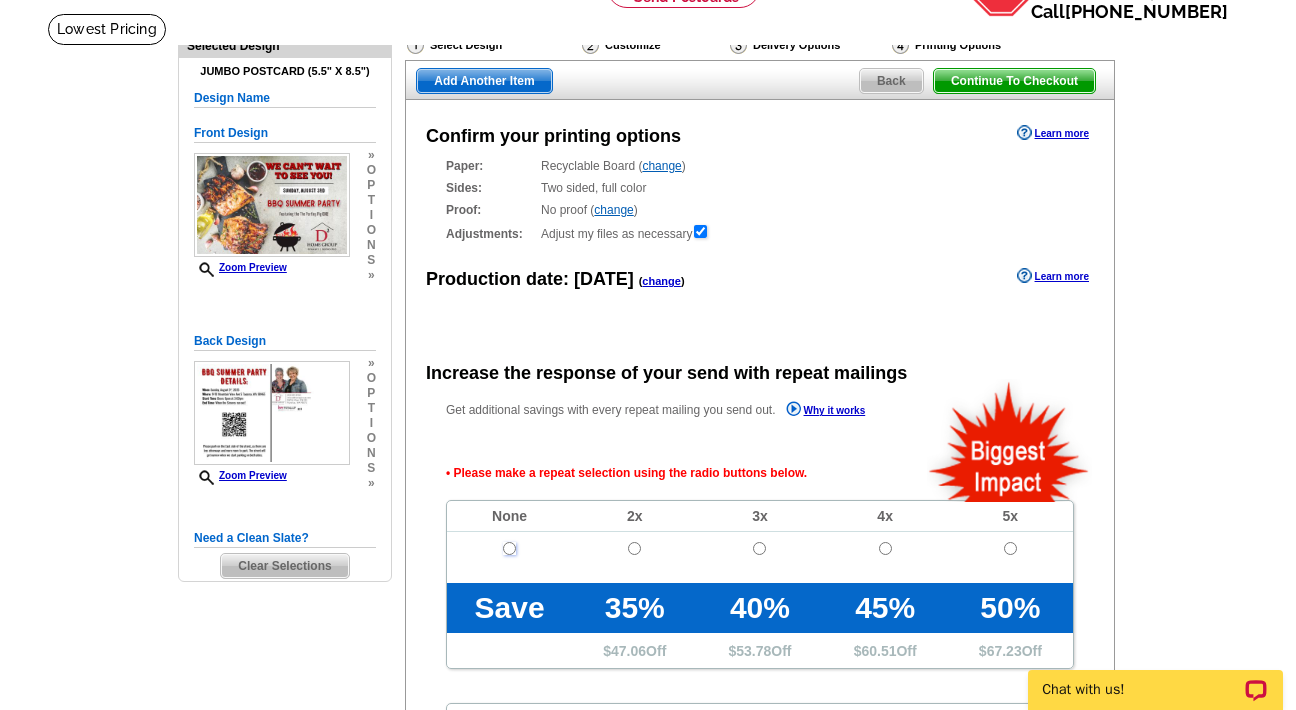 click at bounding box center (509, 548) 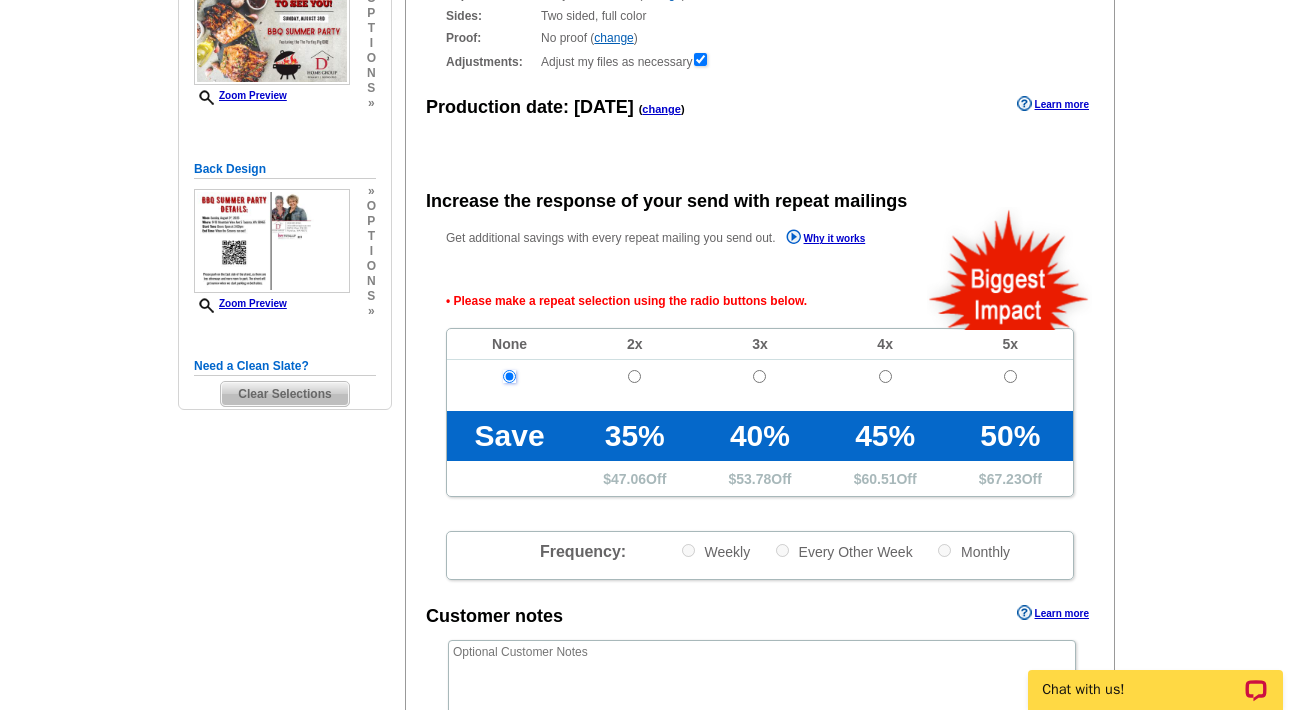 scroll, scrollTop: 551, scrollLeft: 0, axis: vertical 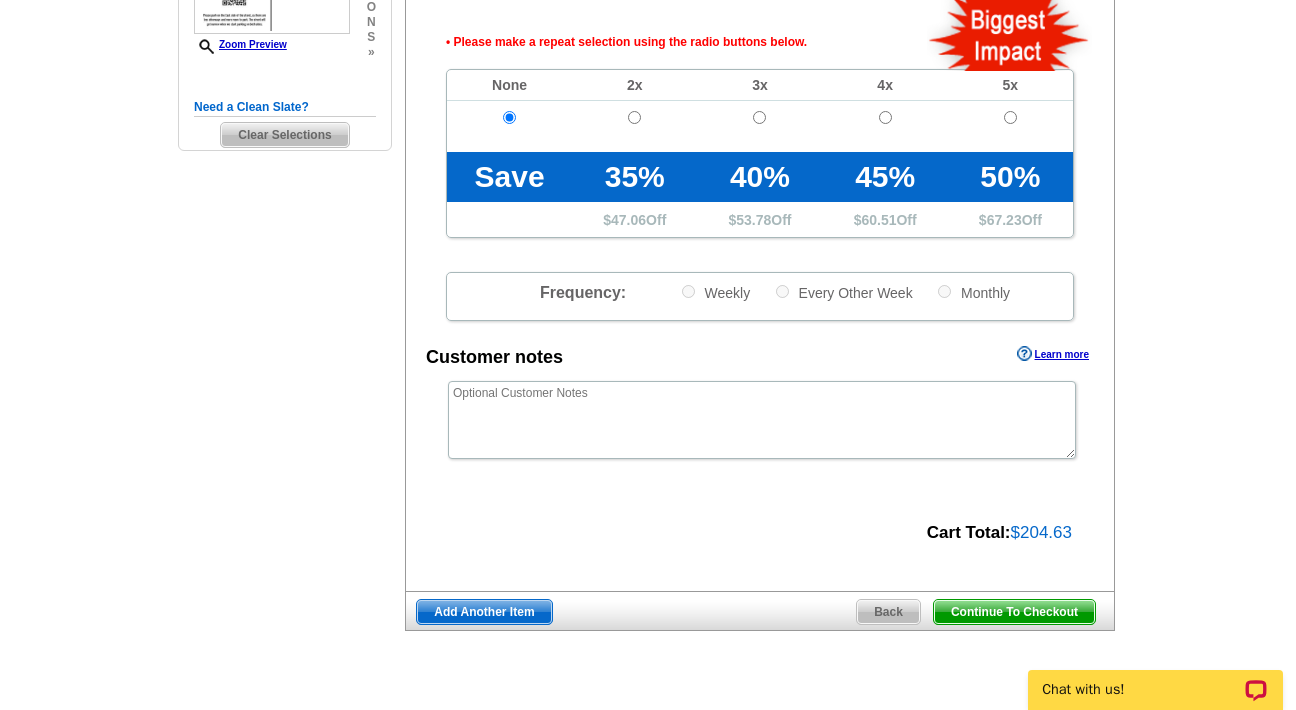 click on "Continue To Checkout" at bounding box center [1014, 612] 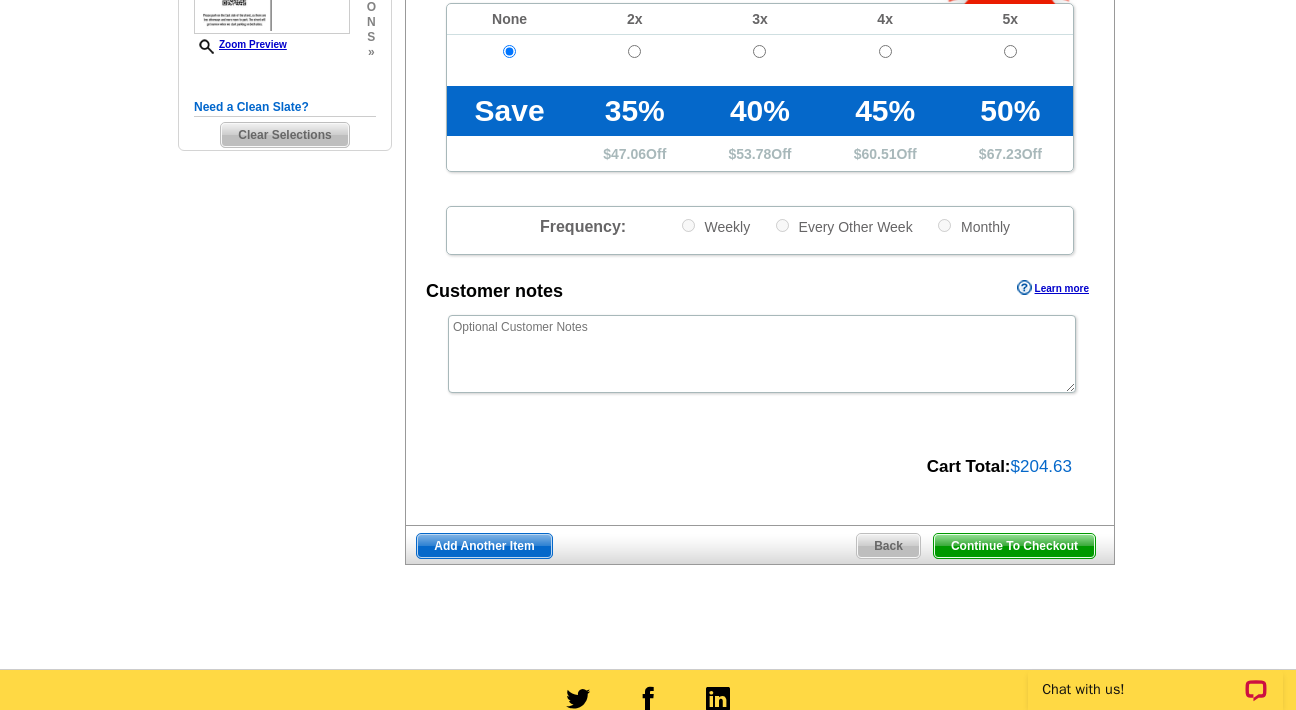 scroll, scrollTop: 0, scrollLeft: 0, axis: both 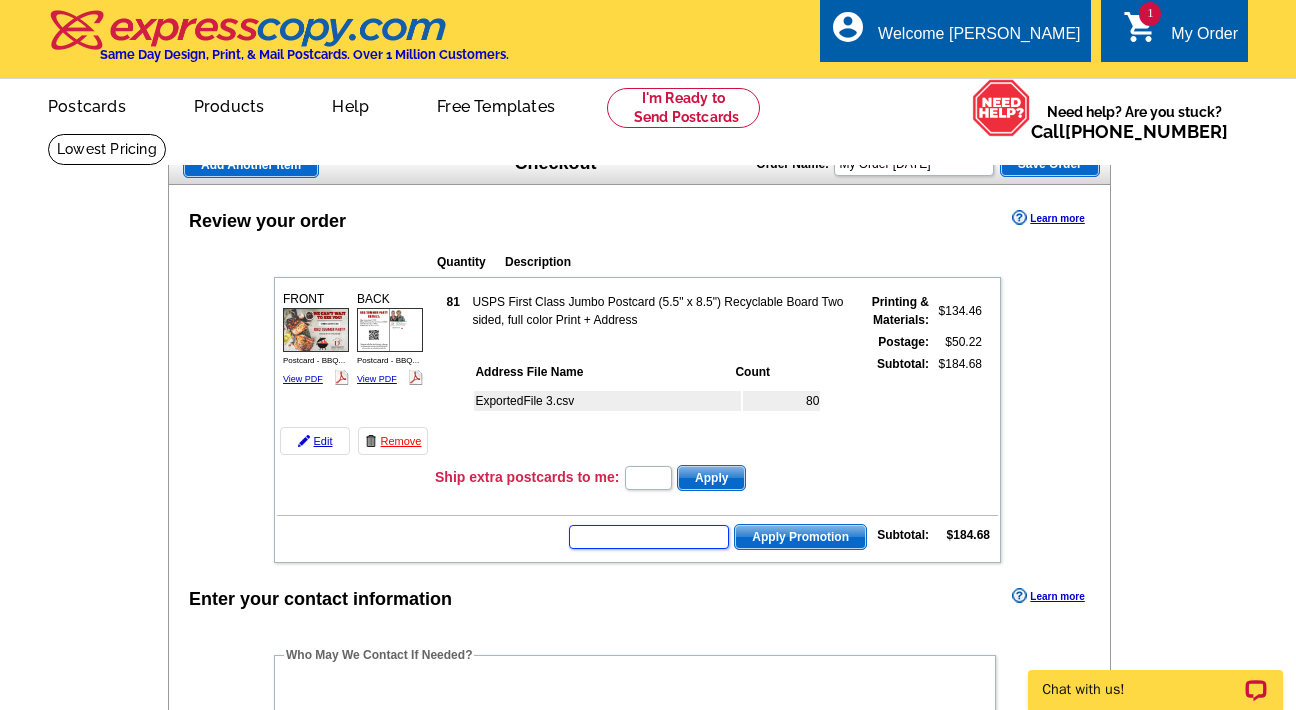 click at bounding box center (649, 537) 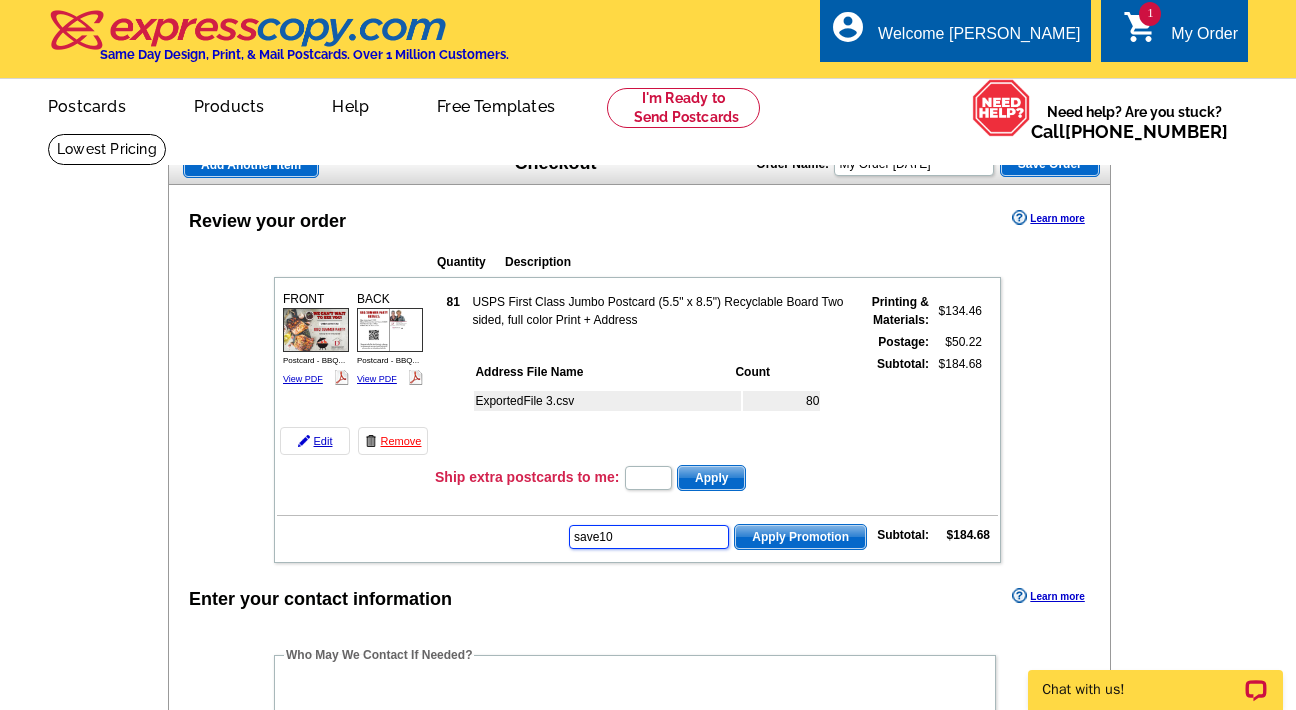 type on "save10" 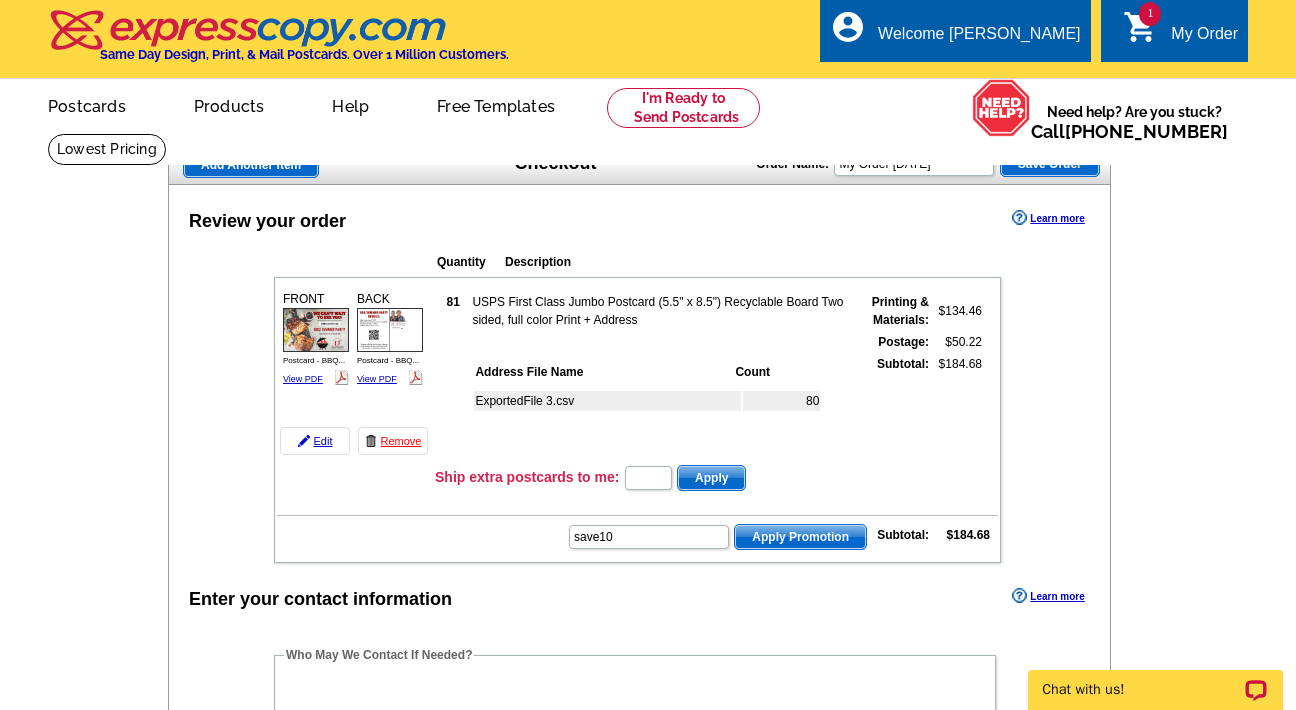 click on "Apply Promotion" at bounding box center [800, 537] 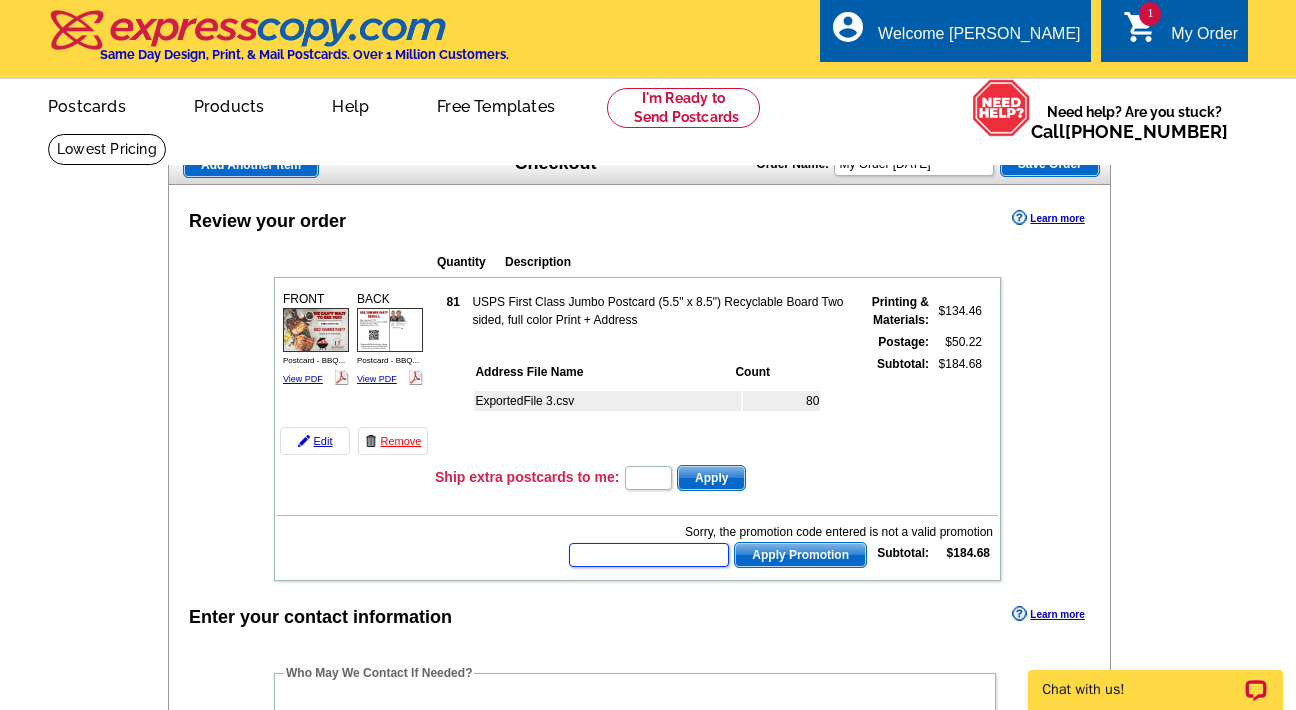 click at bounding box center (649, 555) 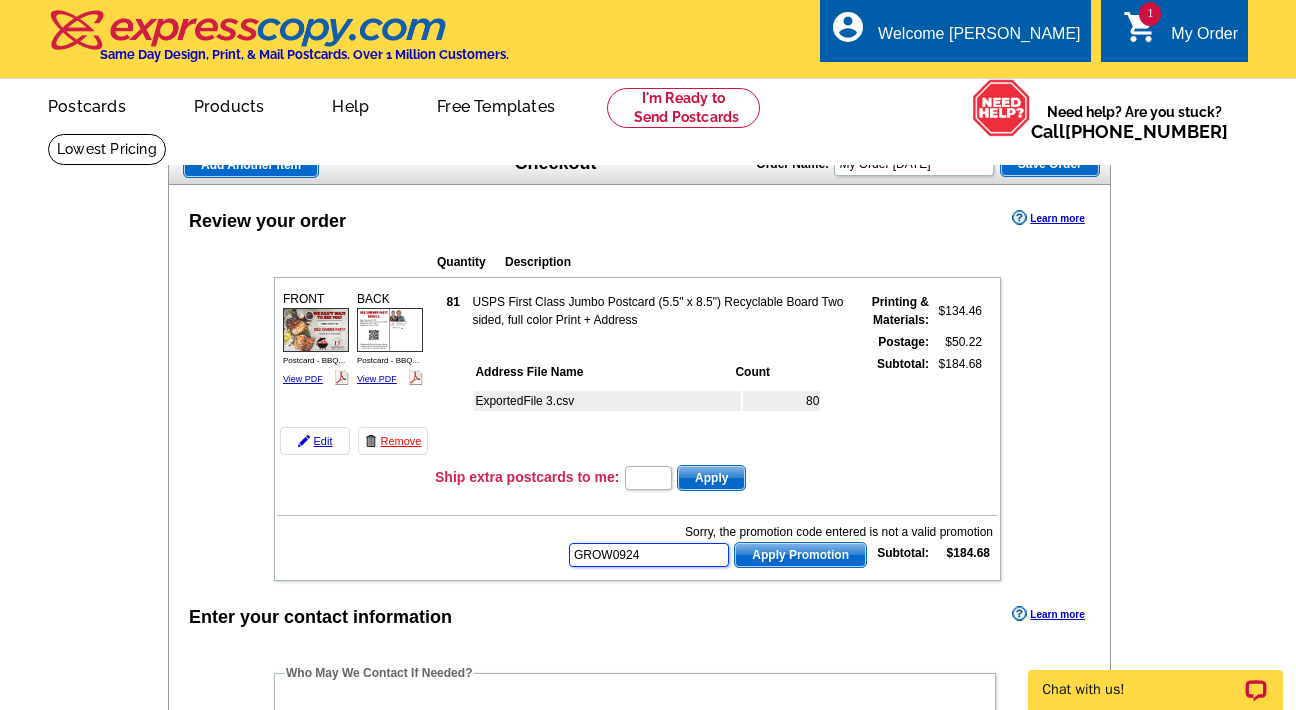 type on "GROW0924" 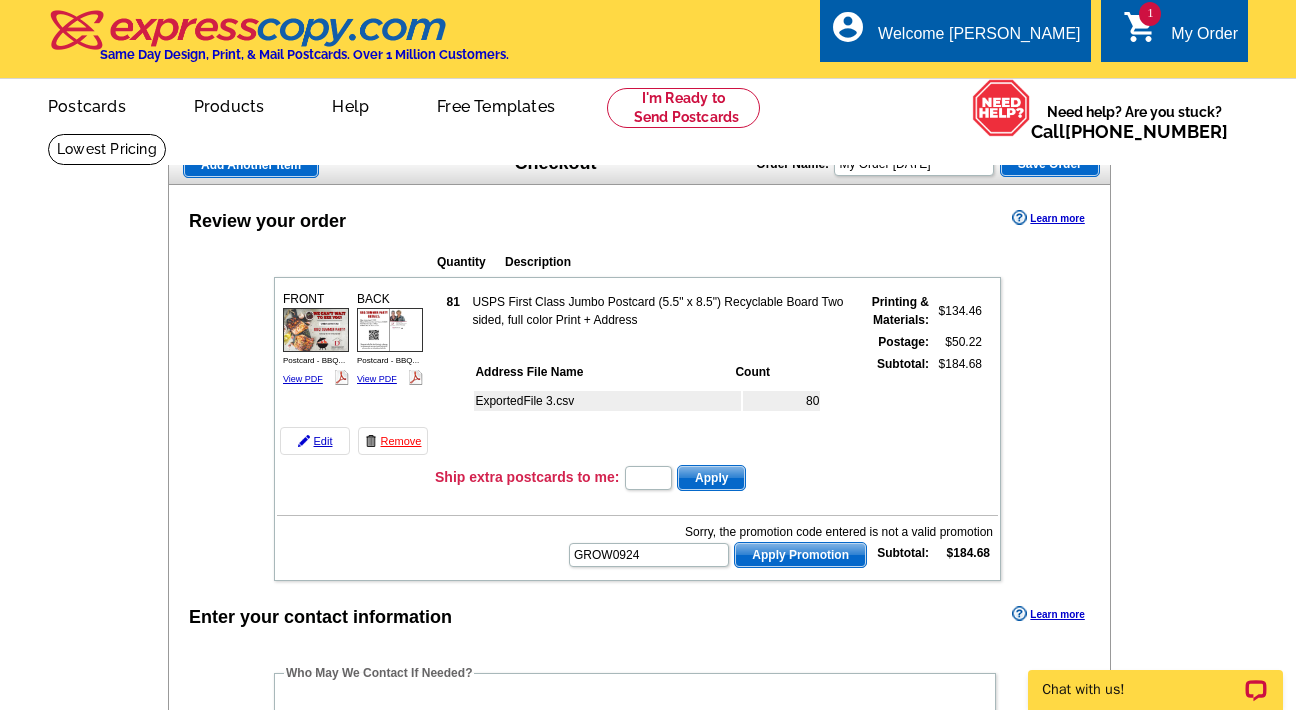click on "Apply Promotion" at bounding box center [800, 555] 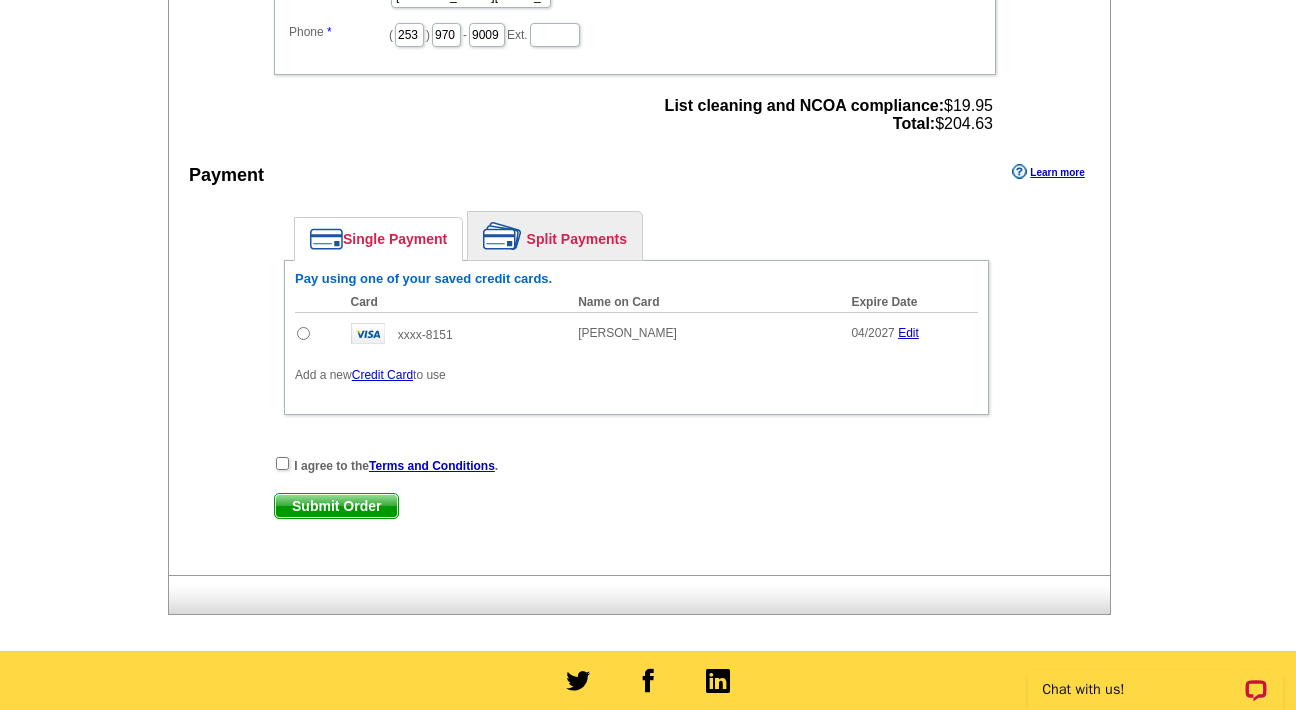 scroll, scrollTop: 789, scrollLeft: 0, axis: vertical 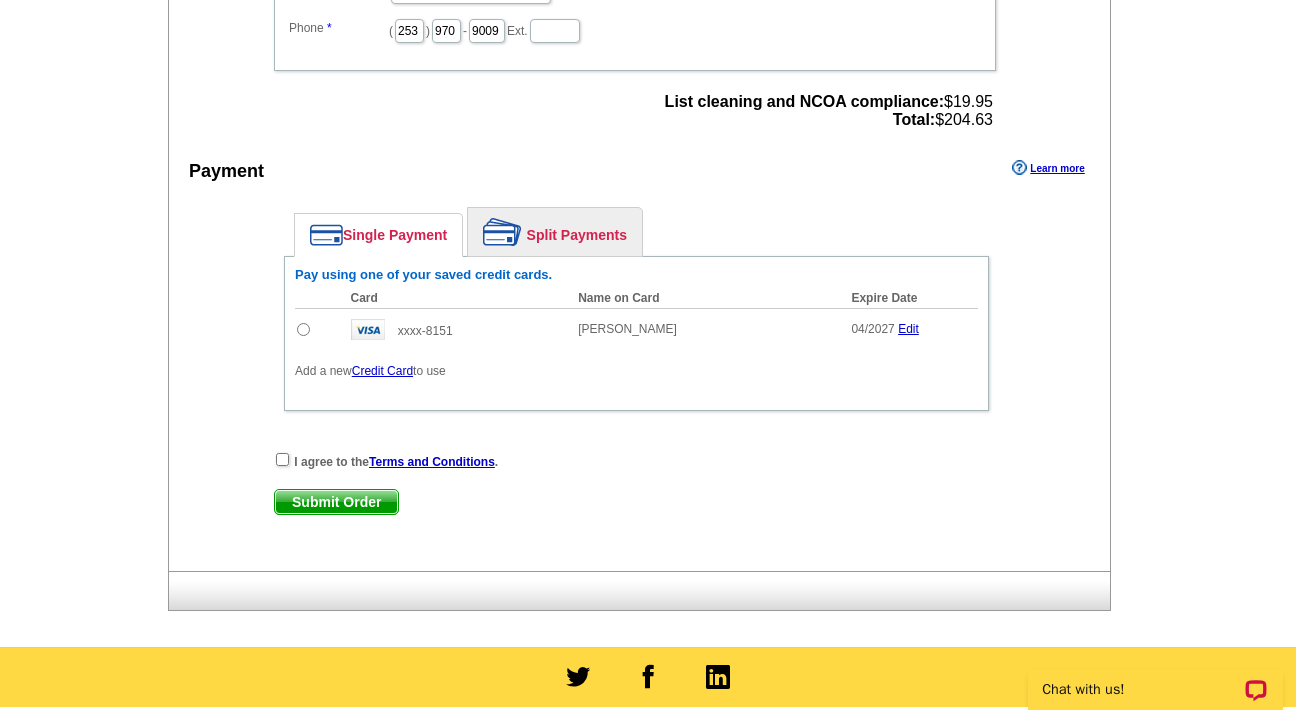 click at bounding box center [318, 329] 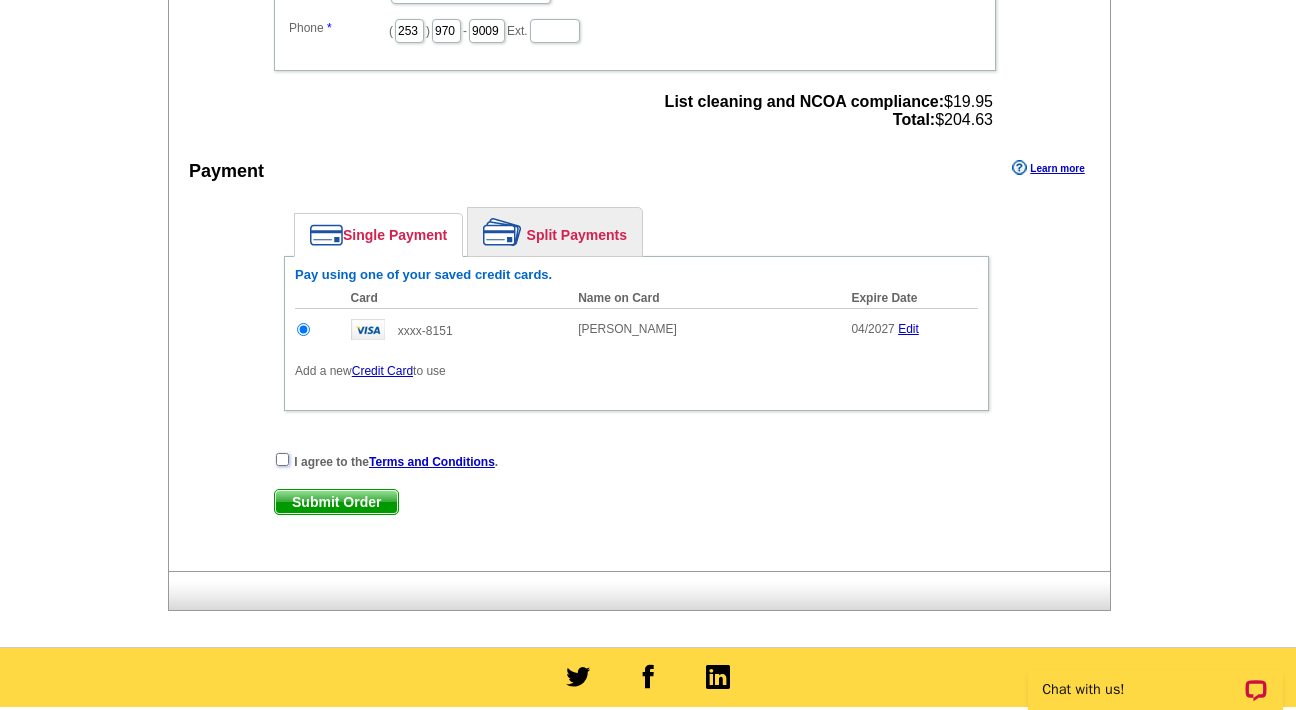 click at bounding box center (282, 459) 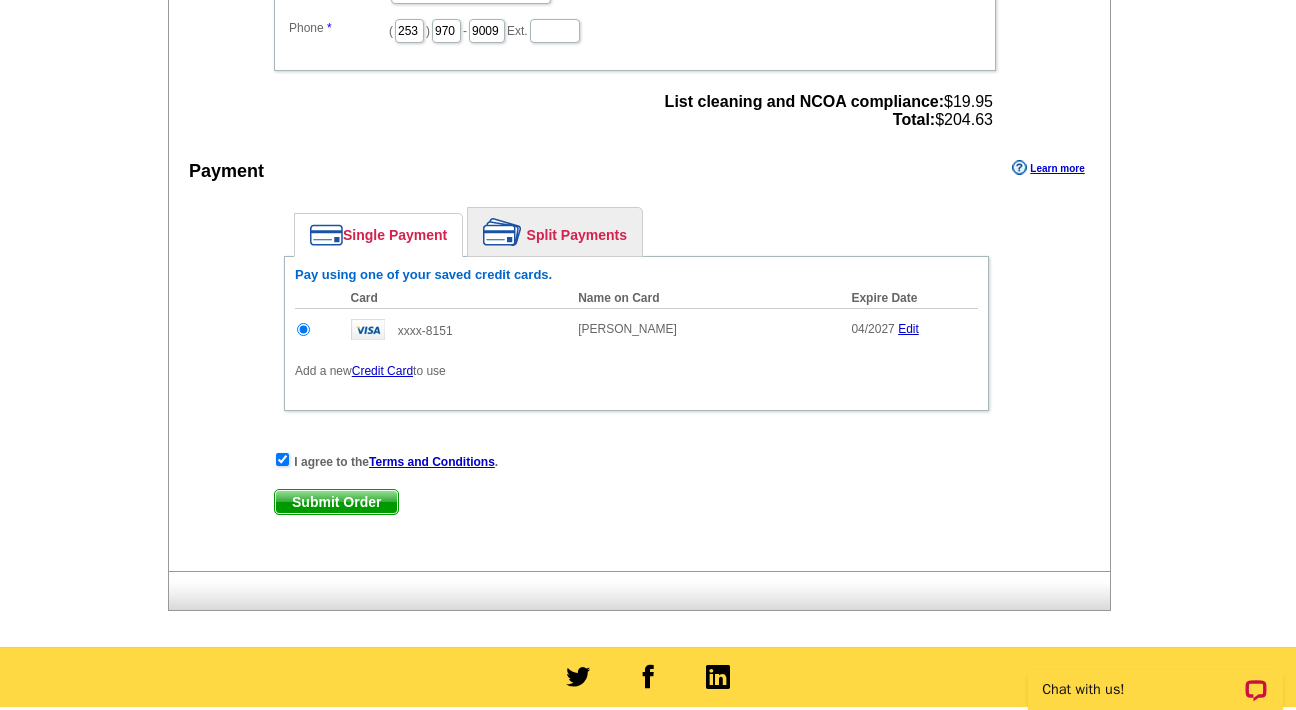 click on "Submit Order" at bounding box center (336, 502) 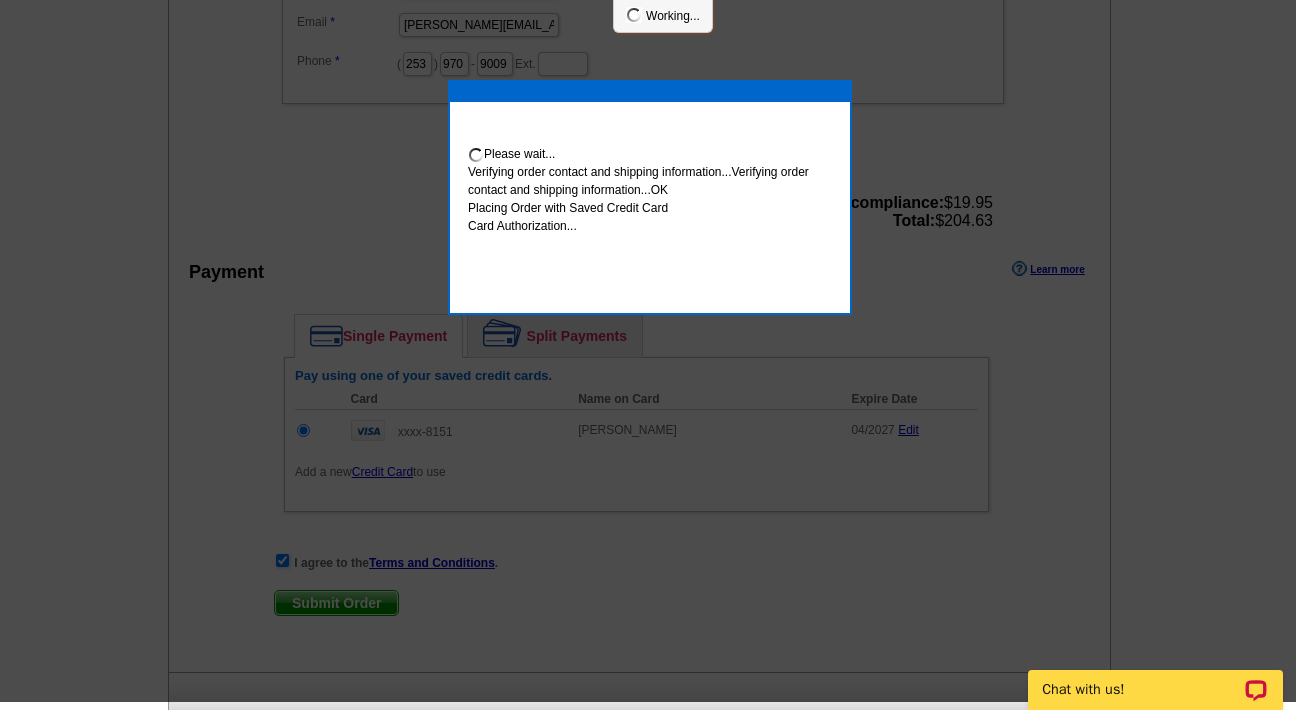 scroll, scrollTop: 781, scrollLeft: 0, axis: vertical 